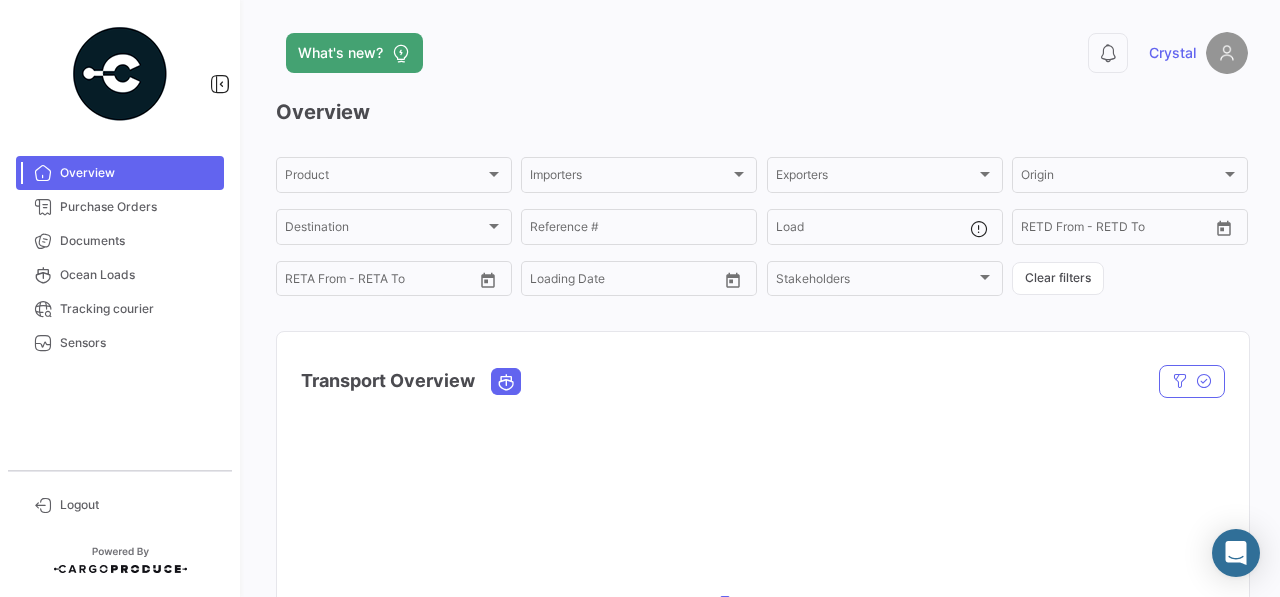scroll, scrollTop: 0, scrollLeft: 0, axis: both 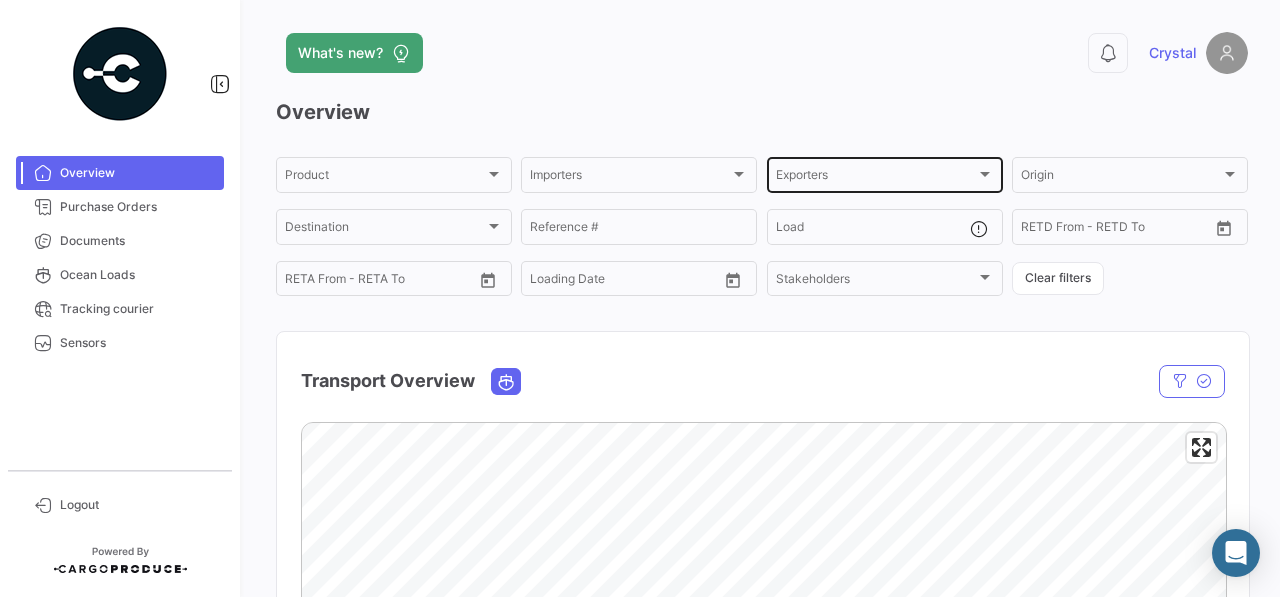 click on "Exporters" at bounding box center (876, 178) 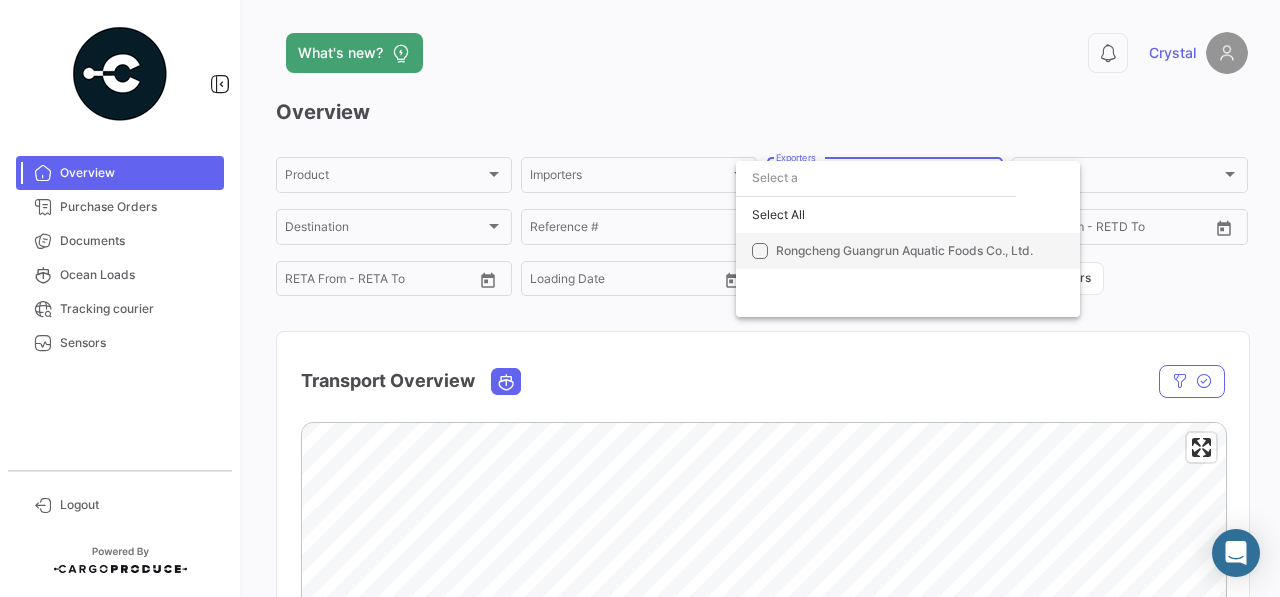 click on "Rongcheng Guangrun Aquatic Foods Co., Ltd." at bounding box center [904, 250] 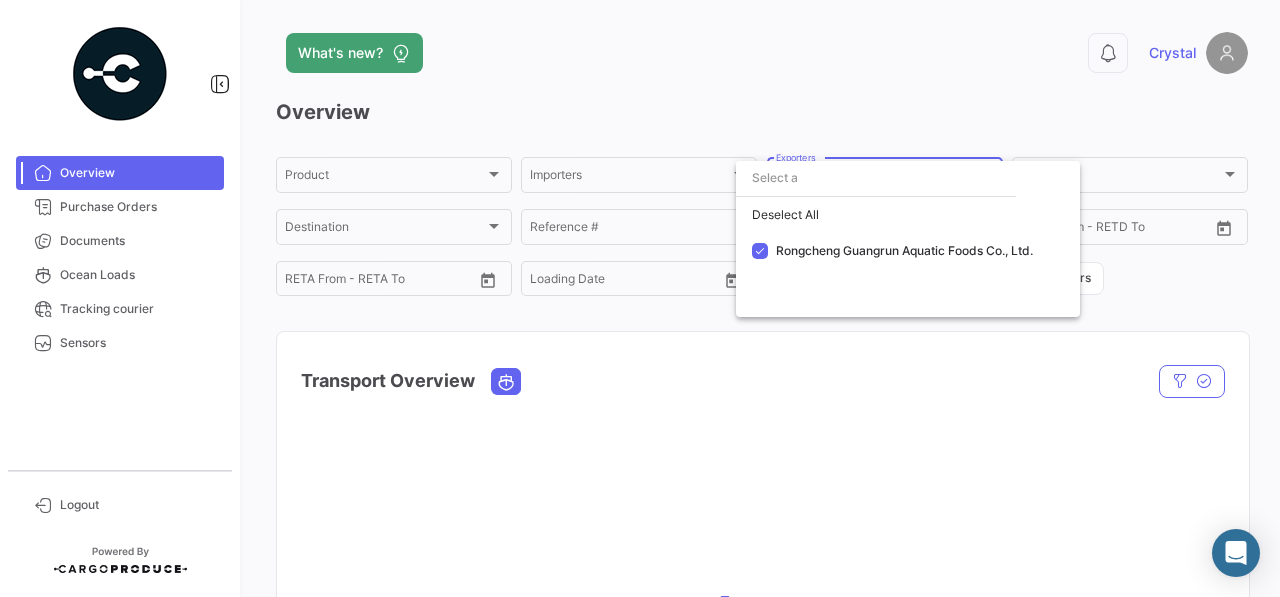 click at bounding box center [640, 298] 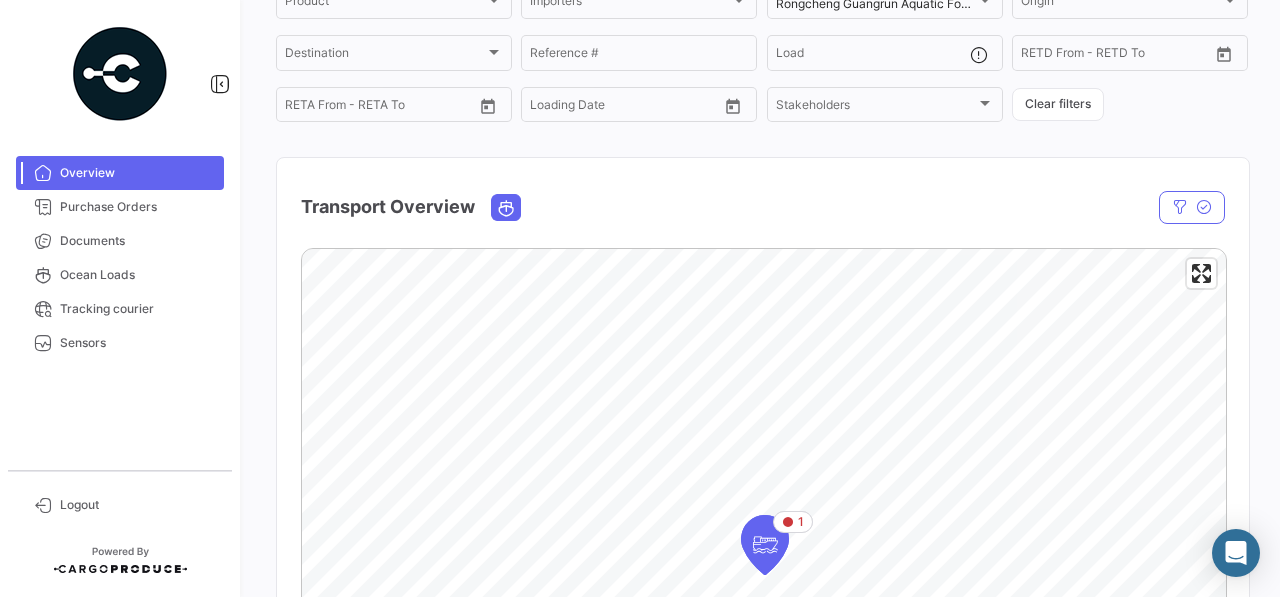 scroll, scrollTop: 72, scrollLeft: 0, axis: vertical 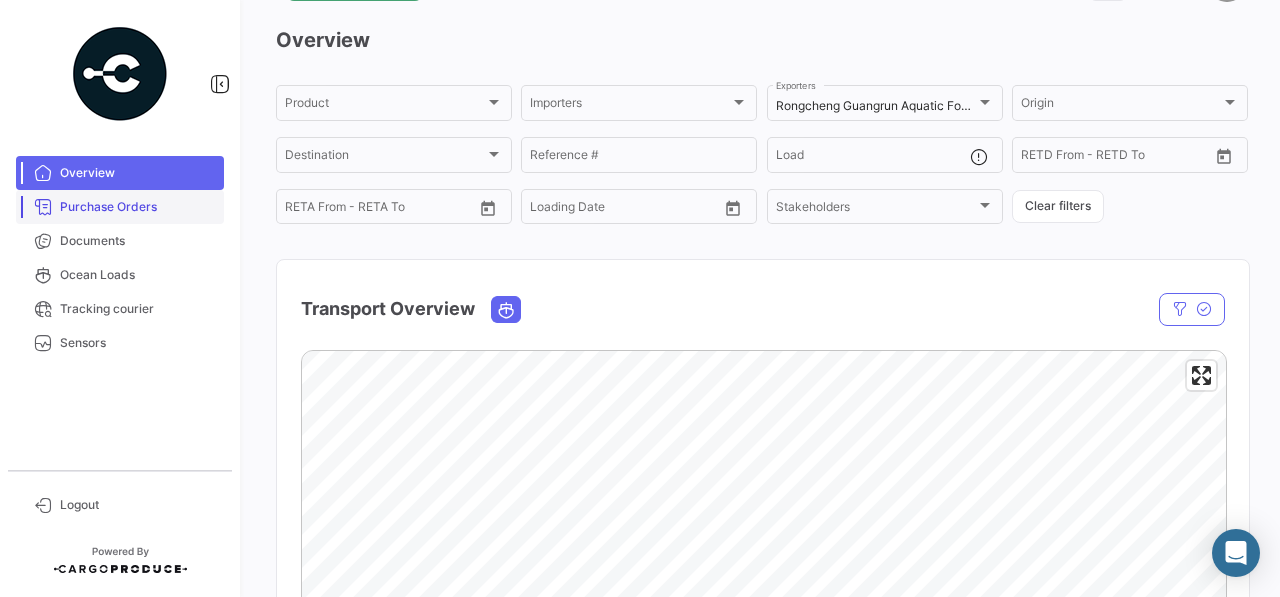 click on "Purchase Orders" at bounding box center (138, 207) 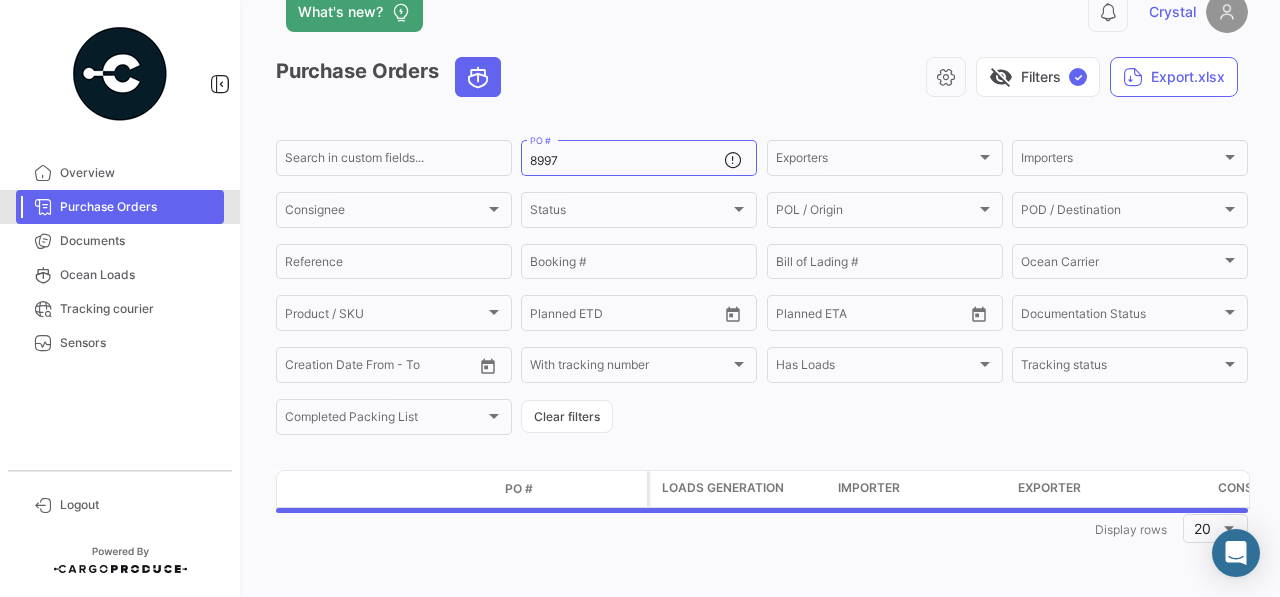scroll, scrollTop: 0, scrollLeft: 0, axis: both 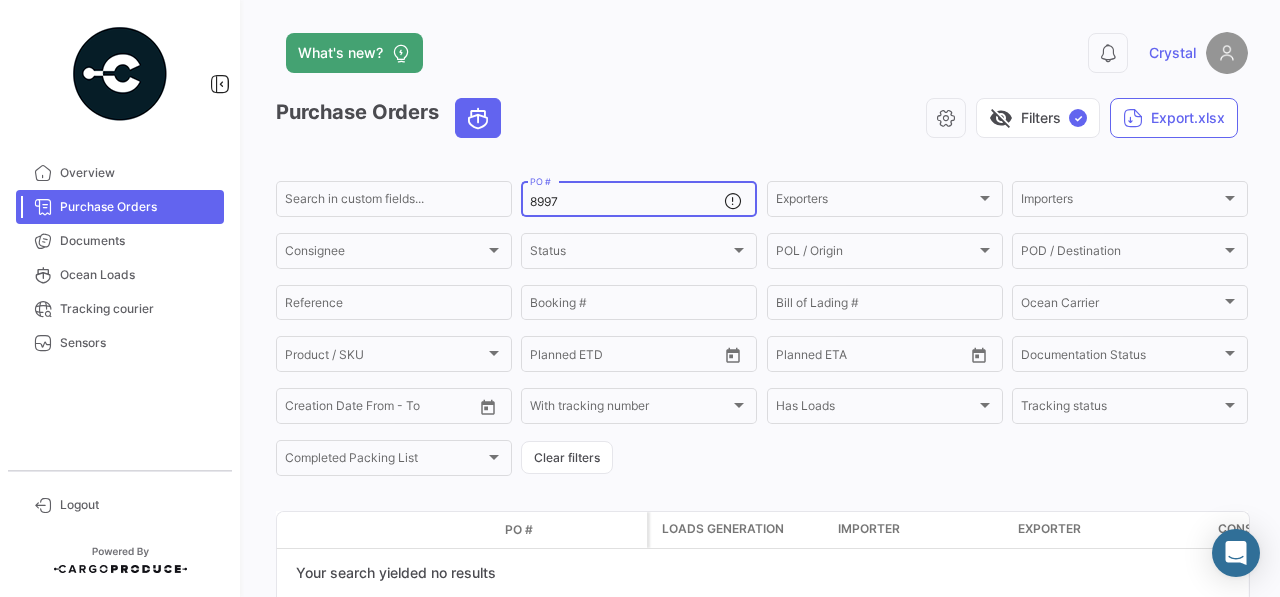 click on "8997" at bounding box center (627, 202) 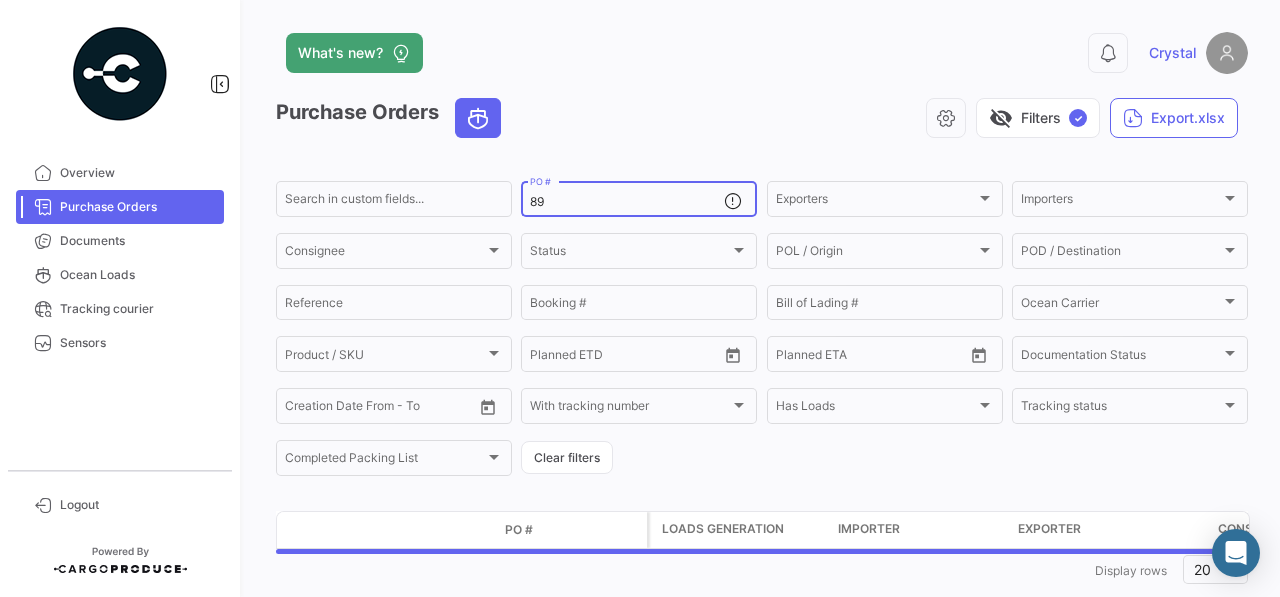 type on "8" 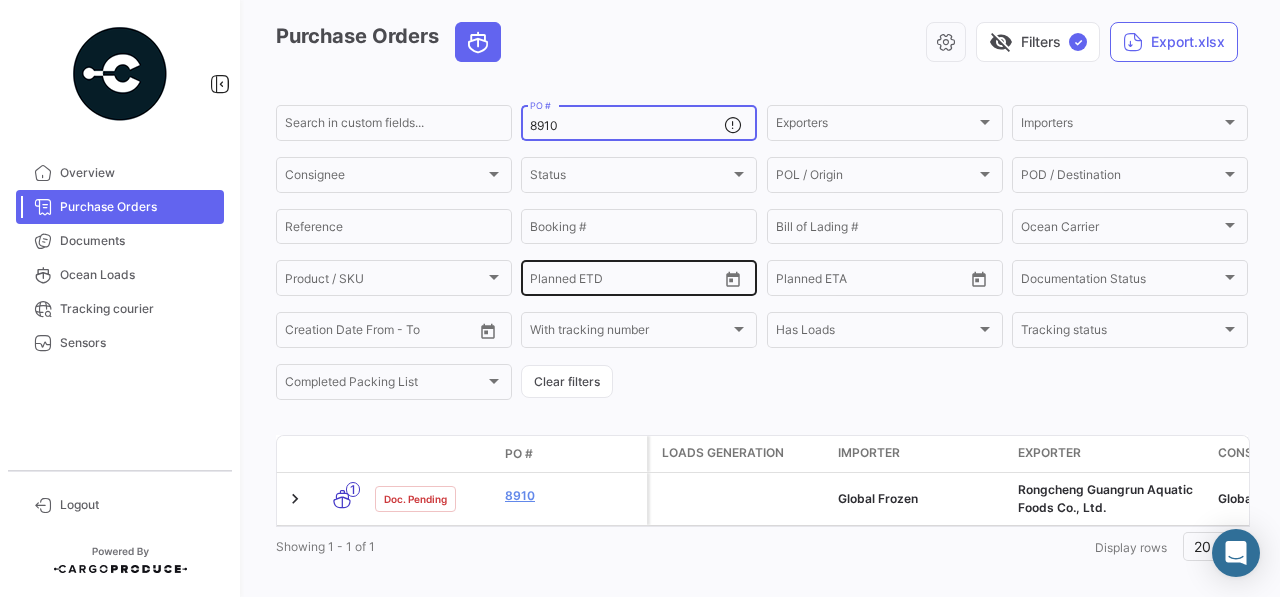 scroll, scrollTop: 96, scrollLeft: 0, axis: vertical 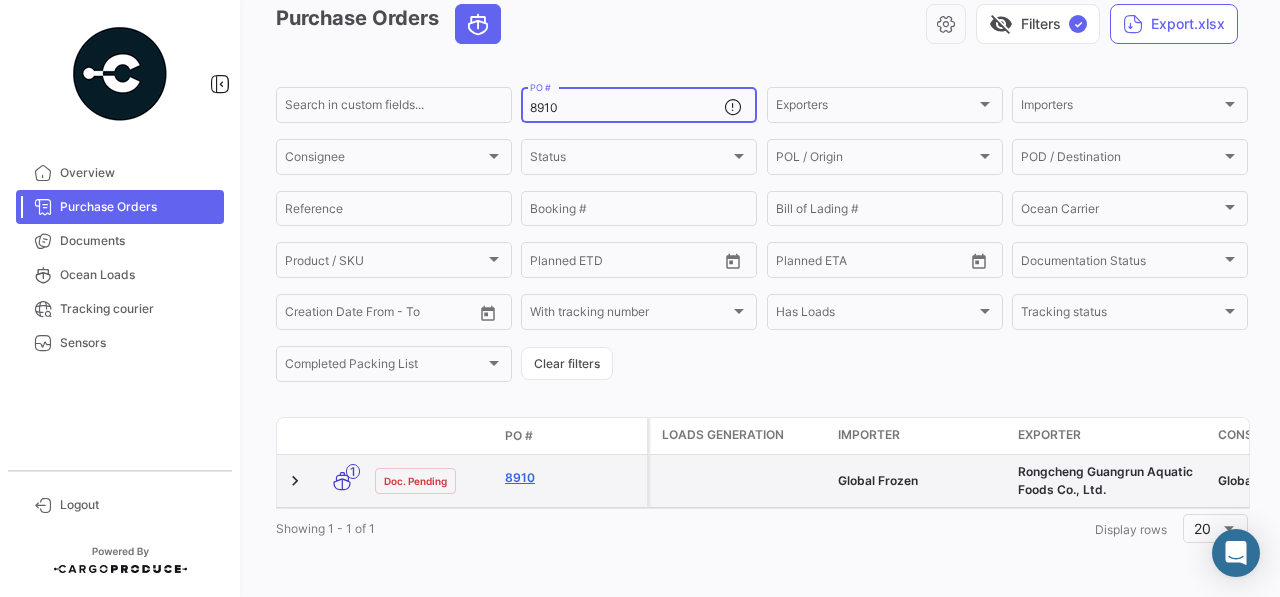type on "8910" 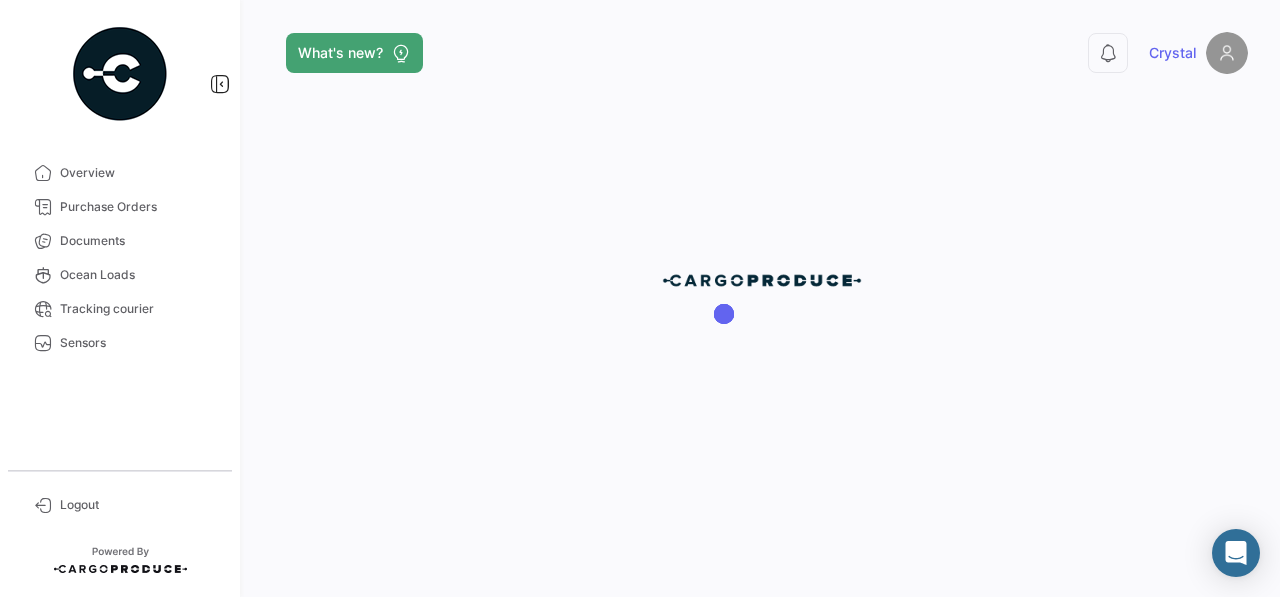 scroll, scrollTop: 0, scrollLeft: 0, axis: both 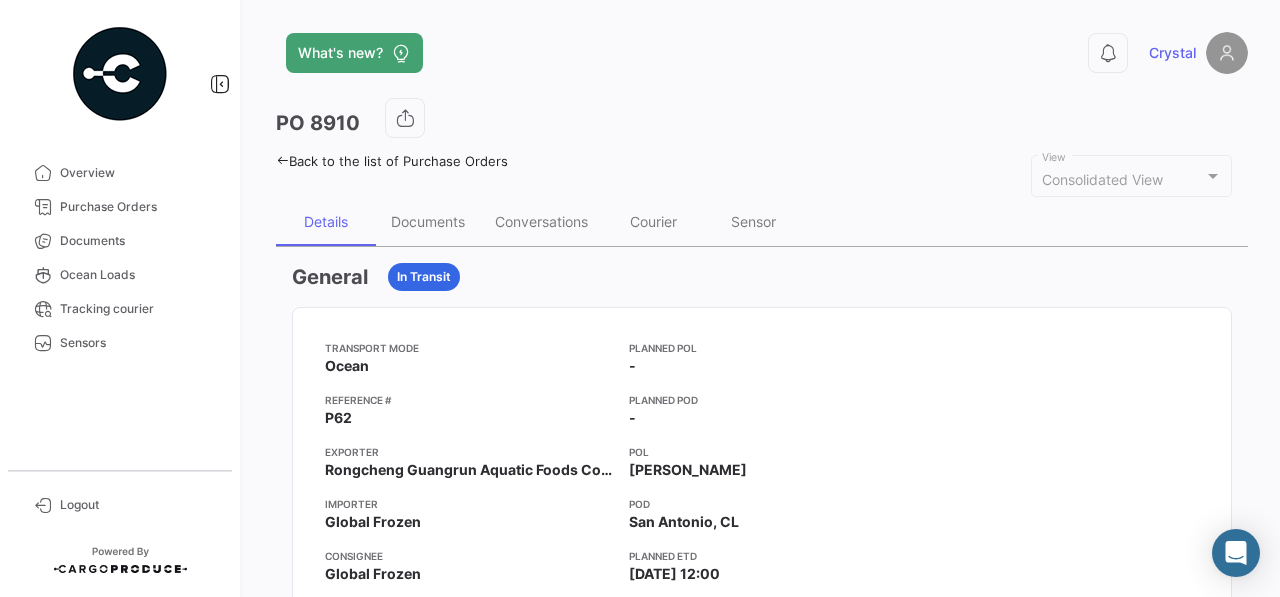 click on "P62" 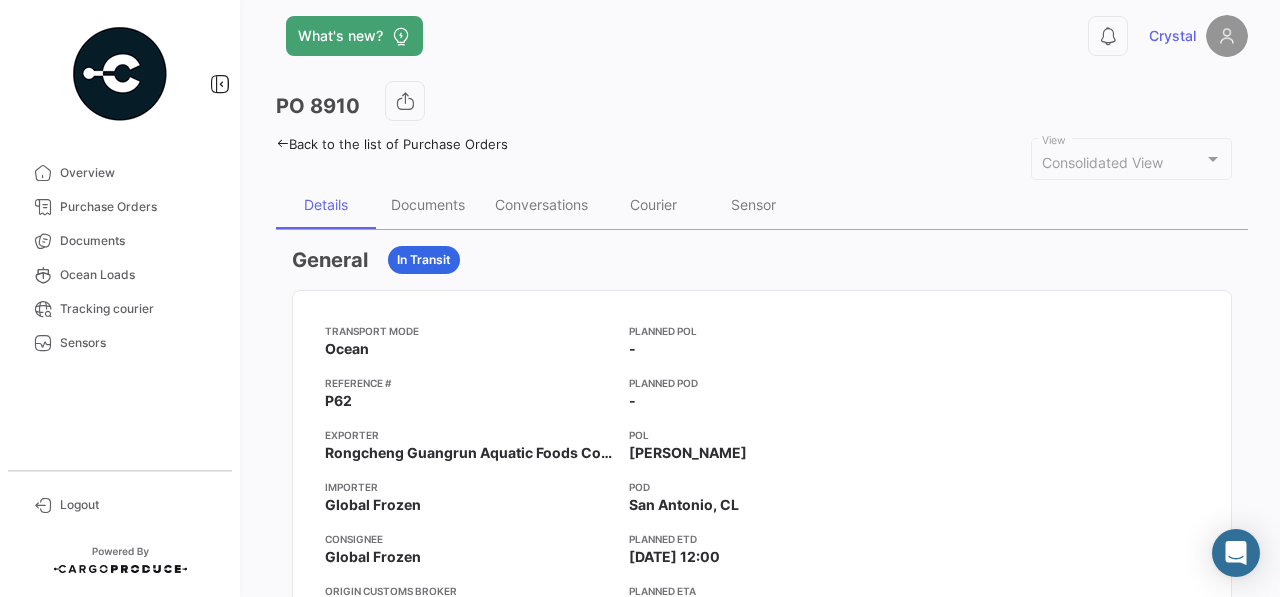 scroll, scrollTop: 0, scrollLeft: 0, axis: both 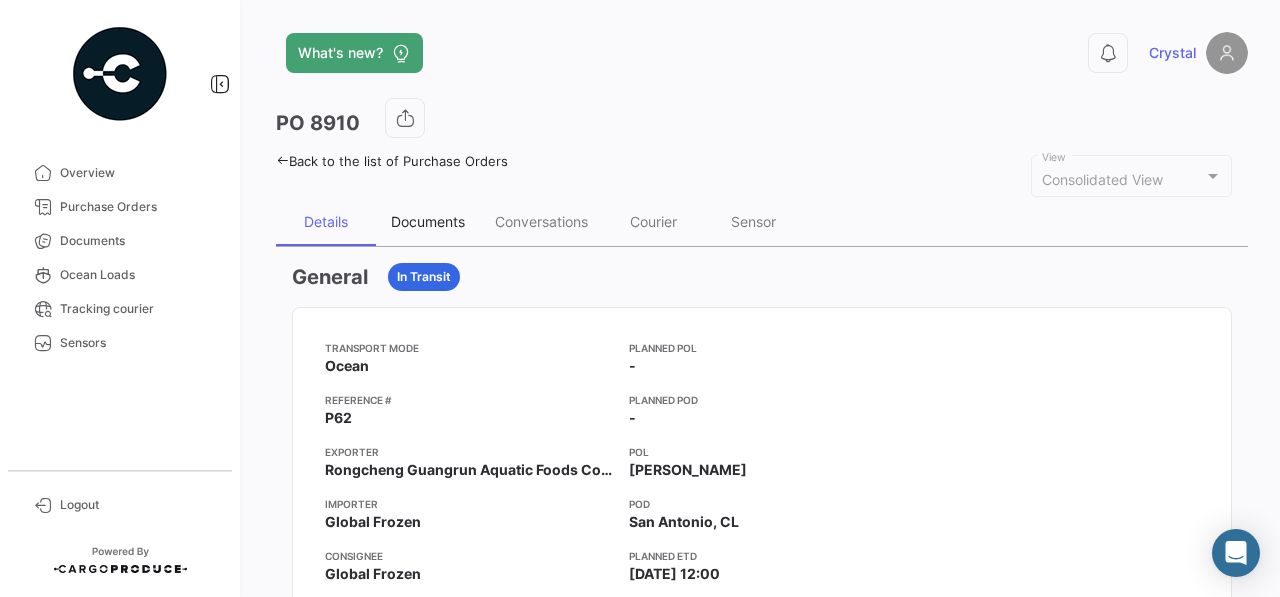 click on "Documents" at bounding box center [428, 221] 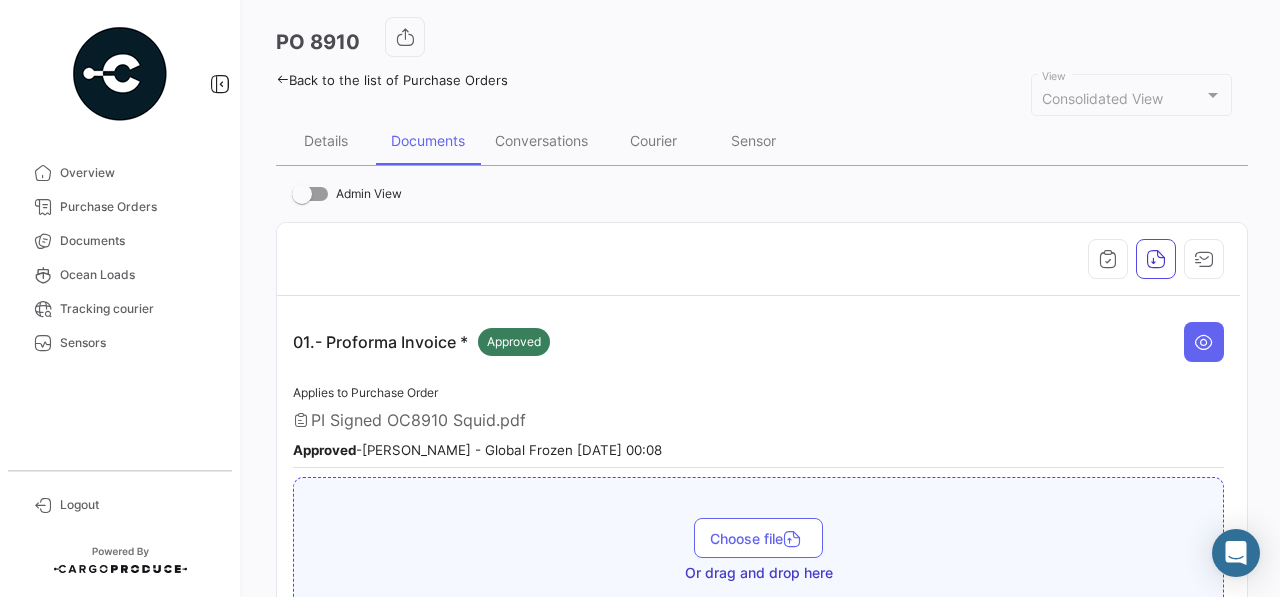 scroll, scrollTop: 0, scrollLeft: 0, axis: both 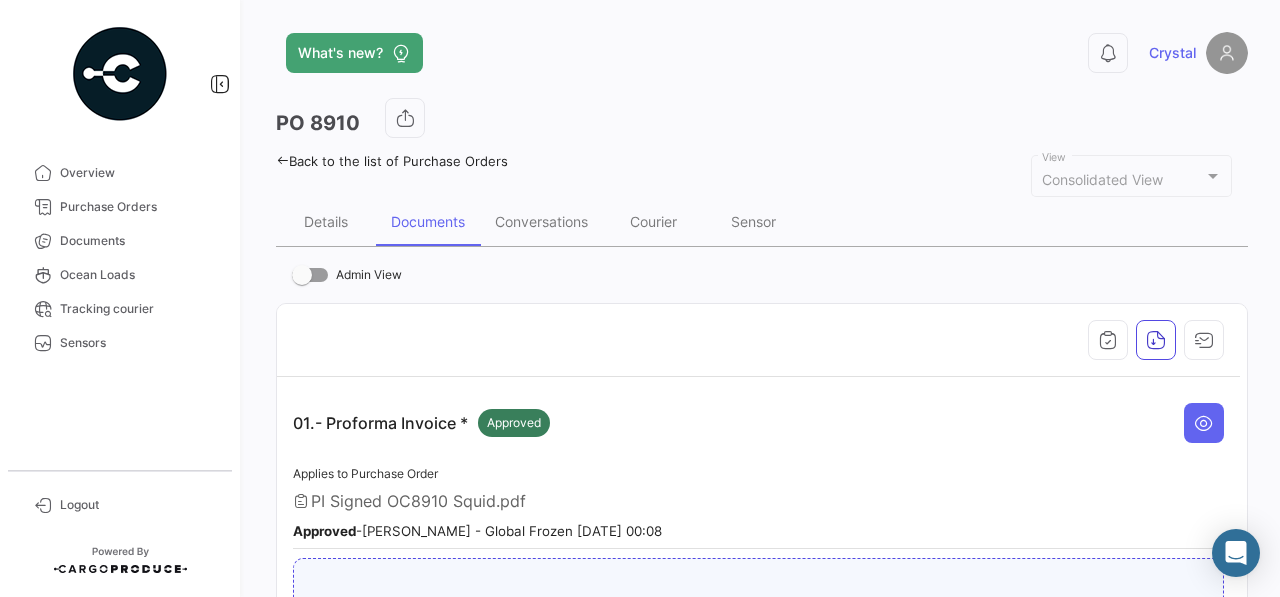 click on "PO
8910  Back to the list of Purchase Orders  Consolidated View View Details Documents Conversations Courier Sensor   Admin View   01.- Proforma Invoice *   Approved   Applies to Purchase Order    PI Signed OC8910 Squid.pdf  Approved  -   [PERSON_NAME]  - Global Frozen [DATE] 00:08      Choose file  Or drag and drop here  Upload   02.- Orden de Compra *   Approved   Applies to Purchase Order   OC8910 Squid RONGCHENG GUANGRUN.pdf  Approved  -   [PERSON_NAME]  - Global Frozen [DATE] 02:47      Choose file  Or drag and drop here  Upload   03.- SWIFT *   Approved   Applies to Purchase Order   Swift OC8910 20250506_105225 Squid_T28.pdf  Approved  -   [PERSON_NAME]  - Global Frozen [DATE] 02:49      Choose file  Or drag and drop here  Upload   Bill of Lading *   Approved   Applies to Purchase Order   BL Draft 8910 Squid.PDF  Approved  -   [PERSON_NAME]  - Global Frozen [DATE] 05:01      Choose file  Or drag and drop here  Upload   Carta de Crédito *   Approved   -" 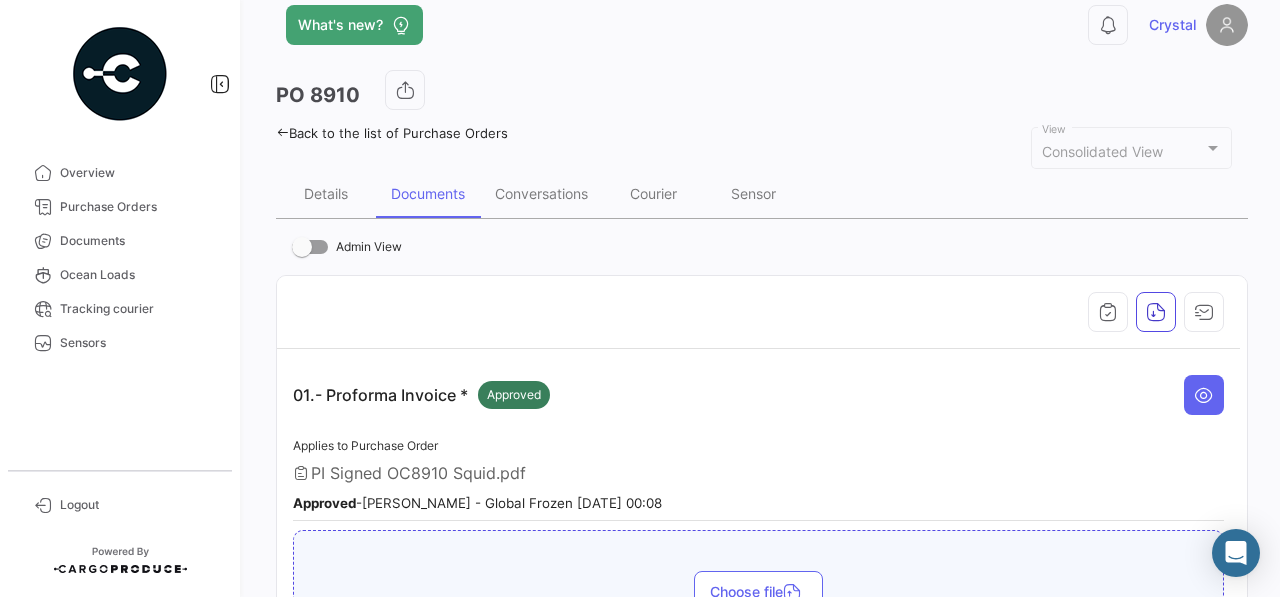 scroll, scrollTop: 0, scrollLeft: 0, axis: both 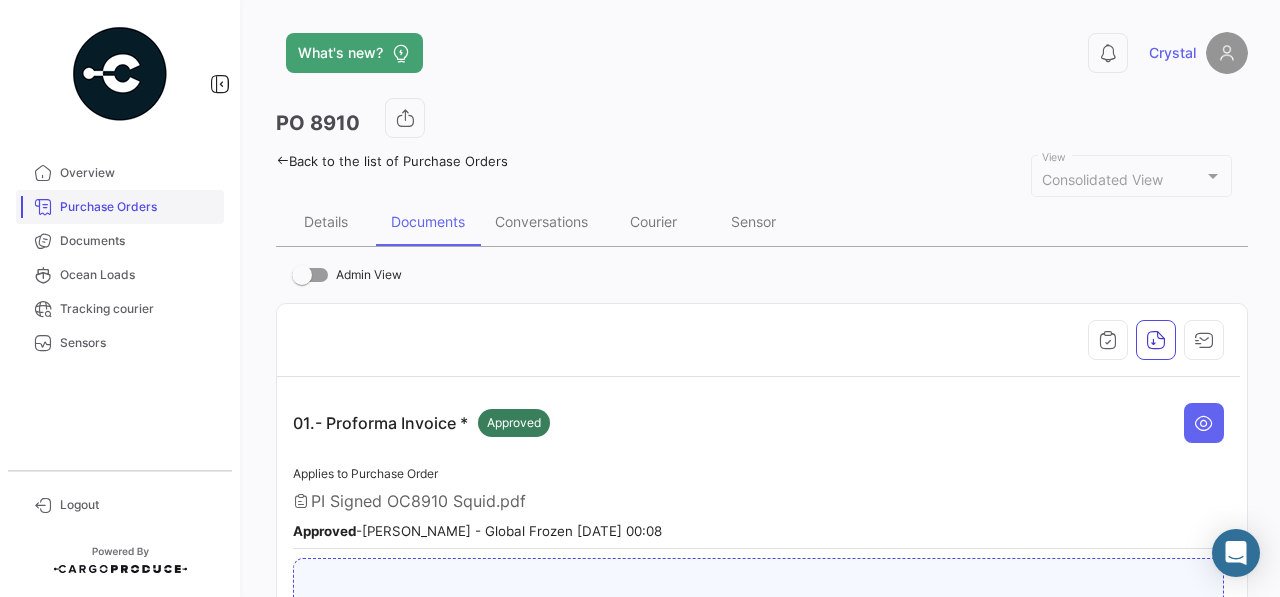 click on "Purchase Orders" at bounding box center (120, 207) 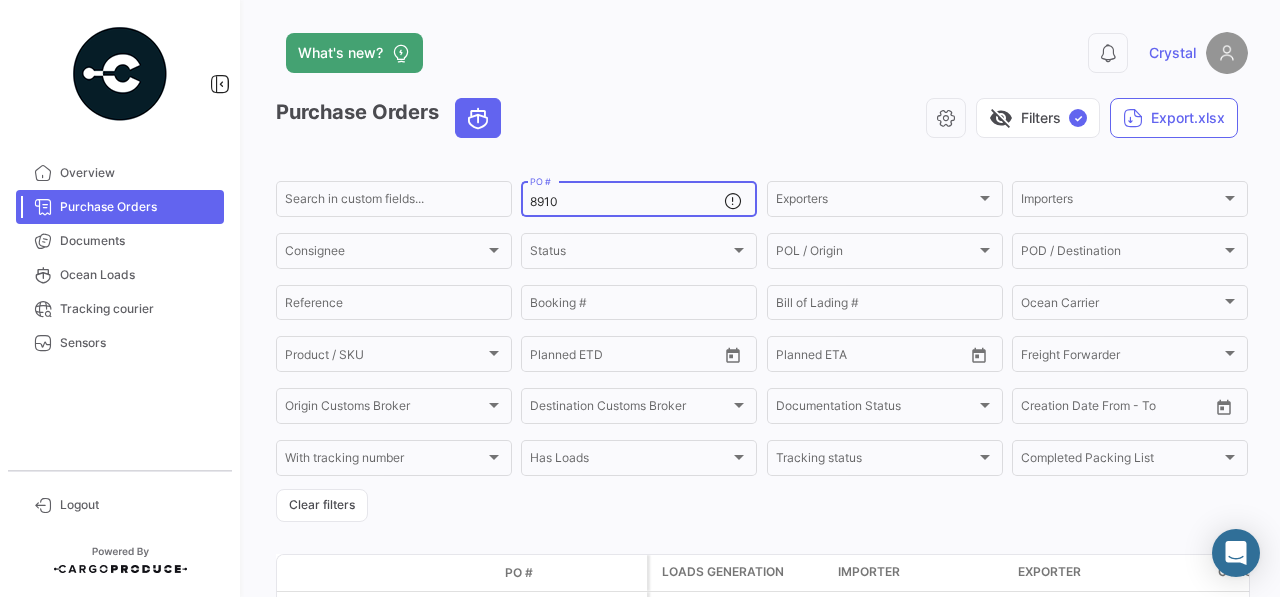 click on "8910" at bounding box center [627, 202] 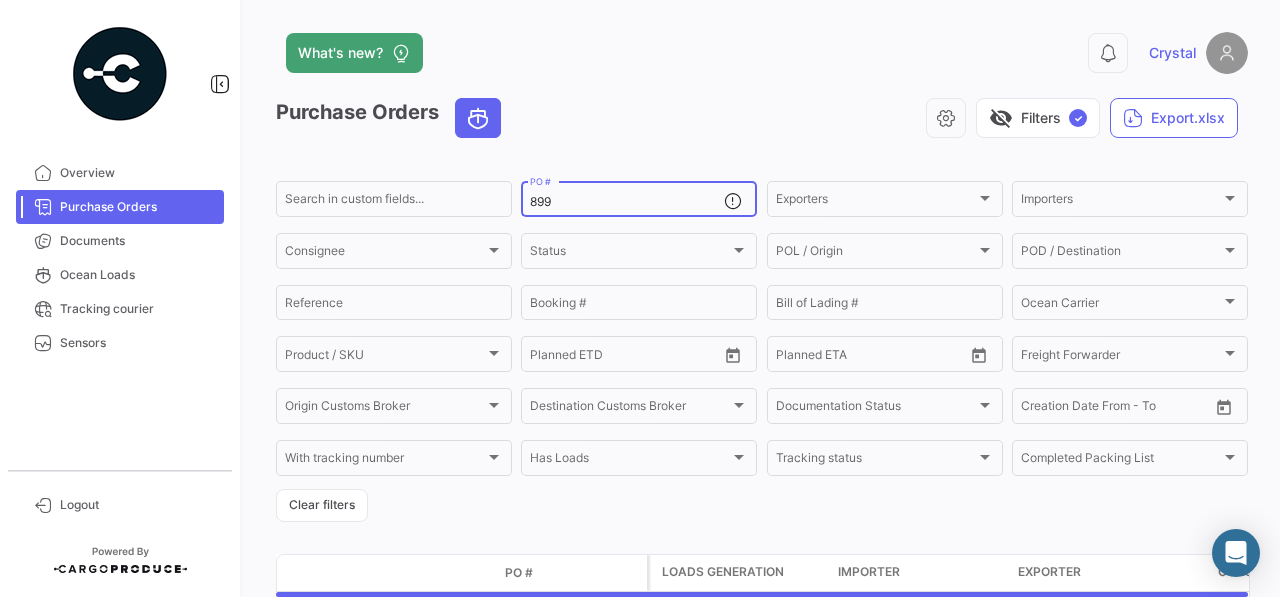 type on "8992" 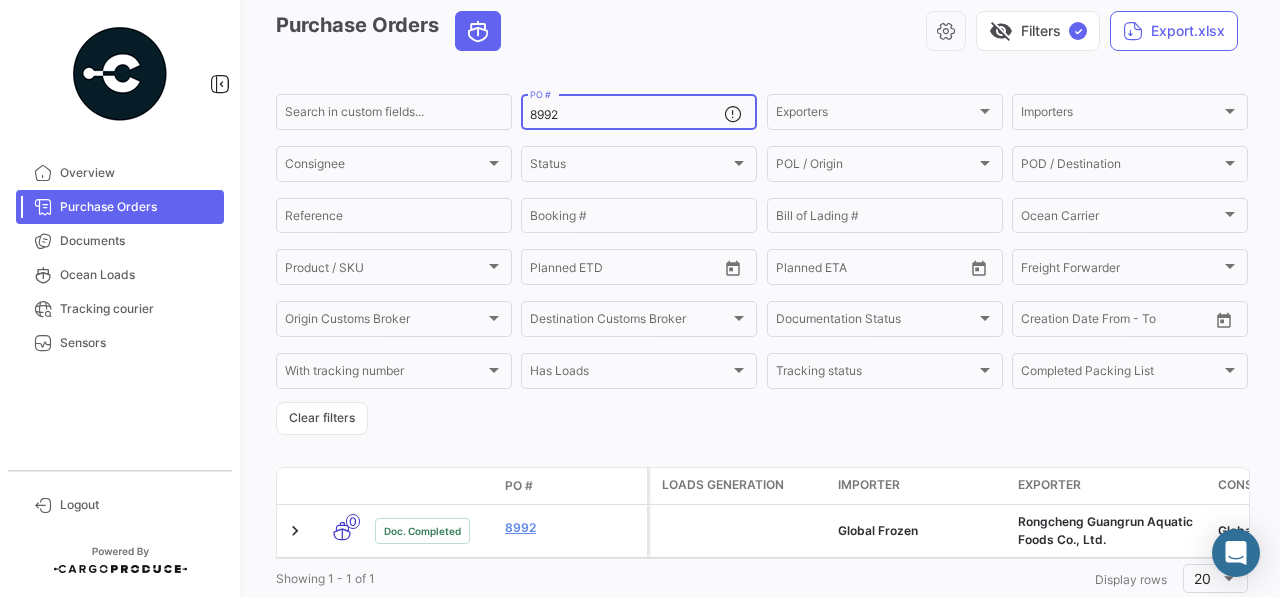 scroll, scrollTop: 139, scrollLeft: 0, axis: vertical 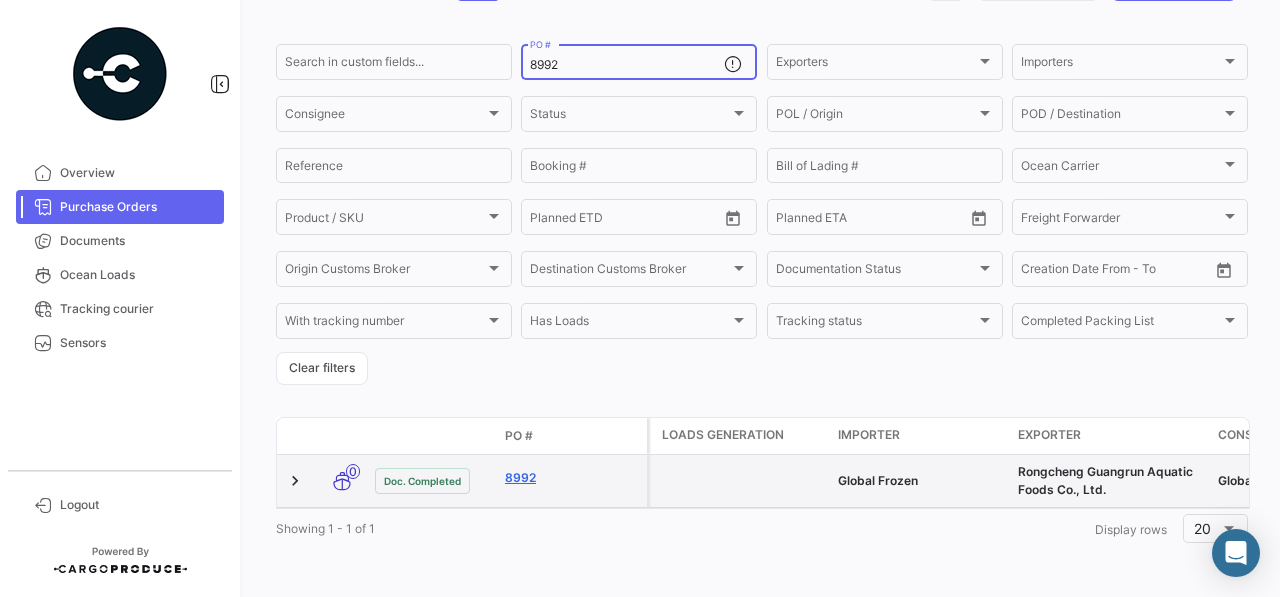 click on "8992" 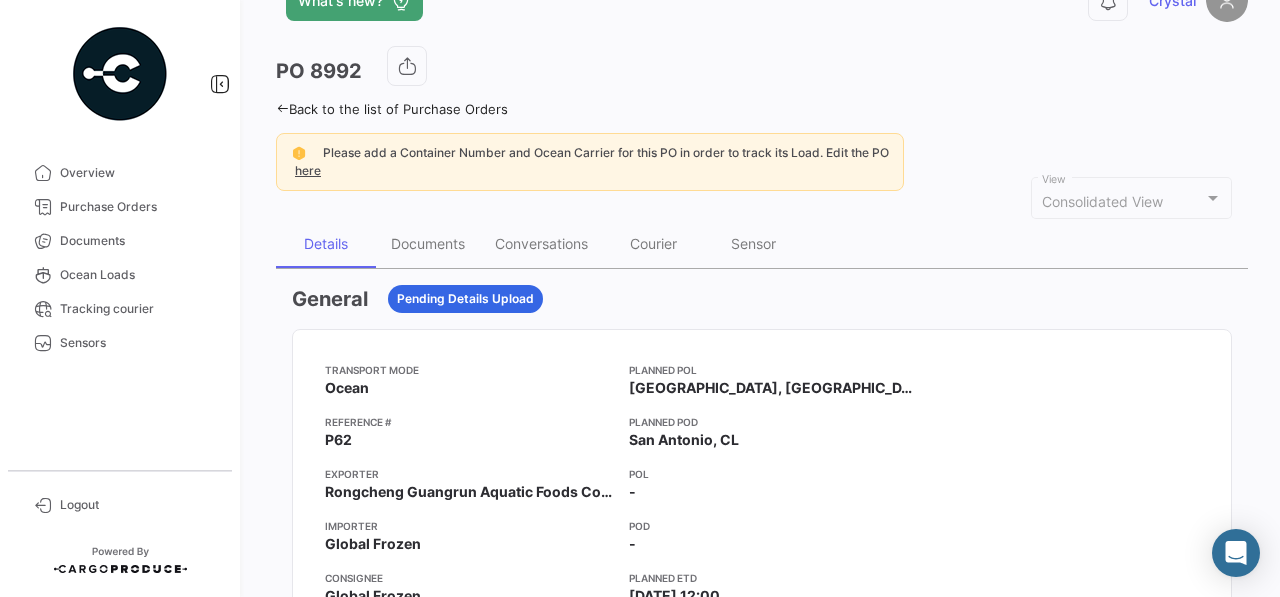 scroll, scrollTop: 0, scrollLeft: 0, axis: both 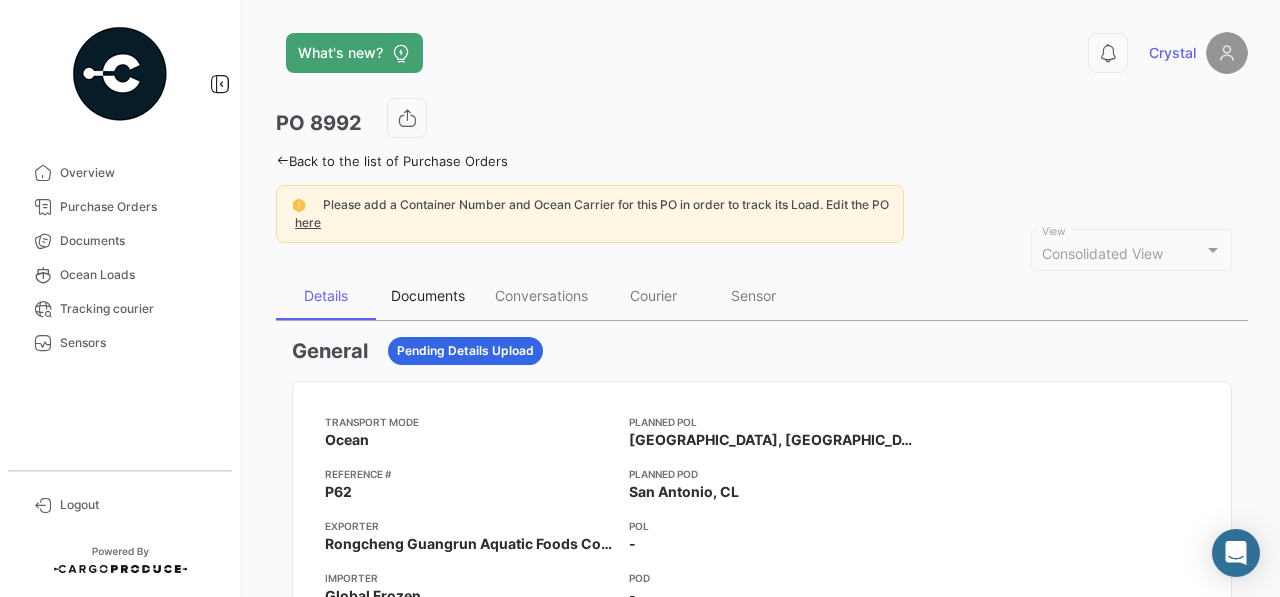 click on "Documents" at bounding box center [428, 295] 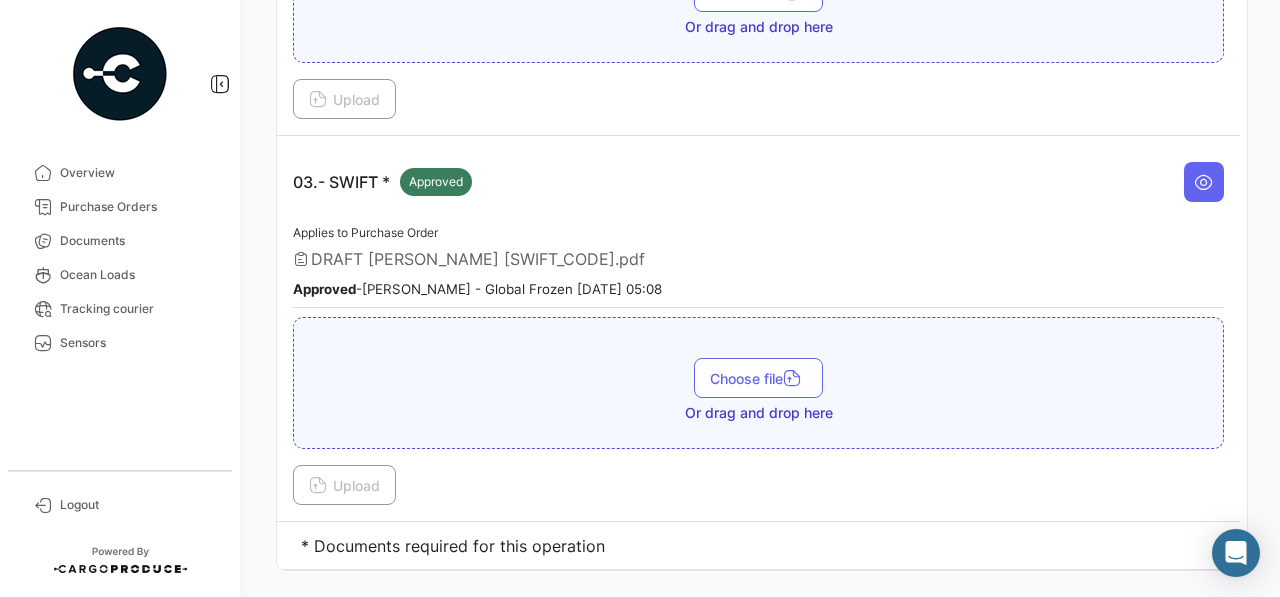 scroll, scrollTop: 1120, scrollLeft: 0, axis: vertical 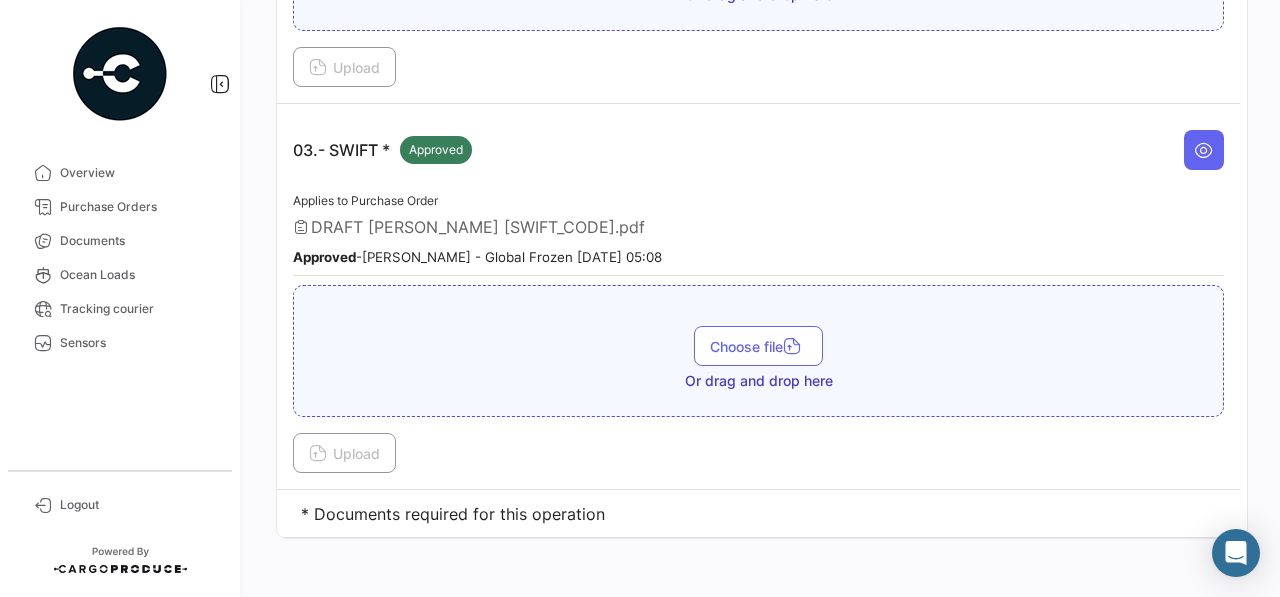 click on "* Documents required for this operation" at bounding box center (1004, 514) 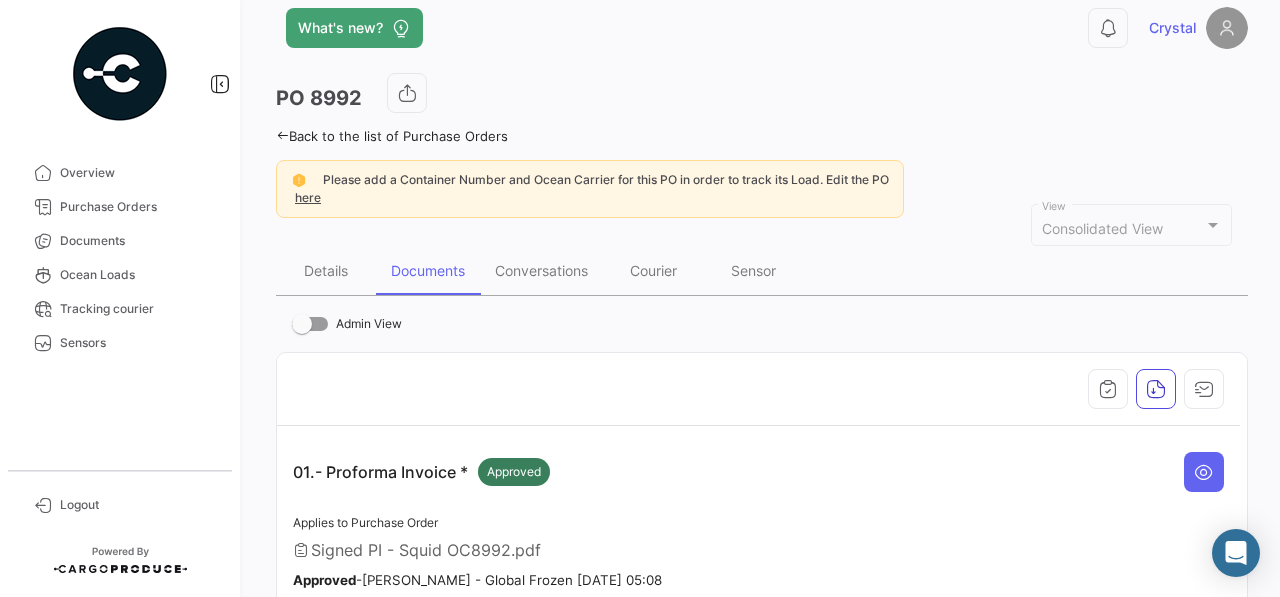 scroll, scrollTop: 0, scrollLeft: 0, axis: both 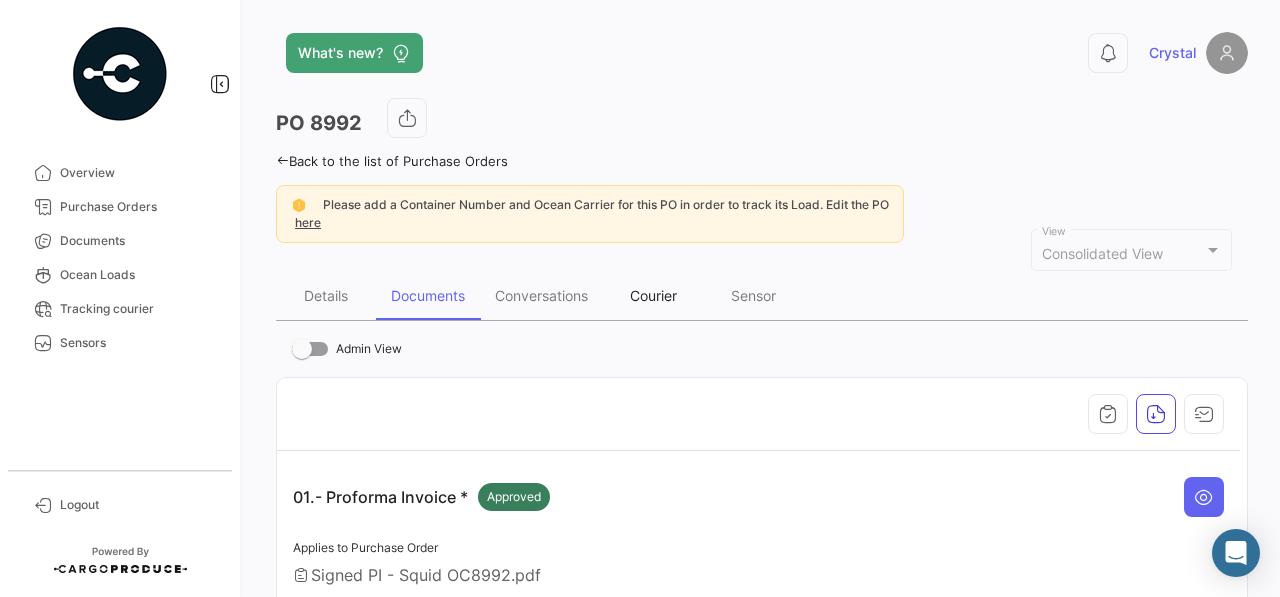 click on "Courier" at bounding box center [653, 295] 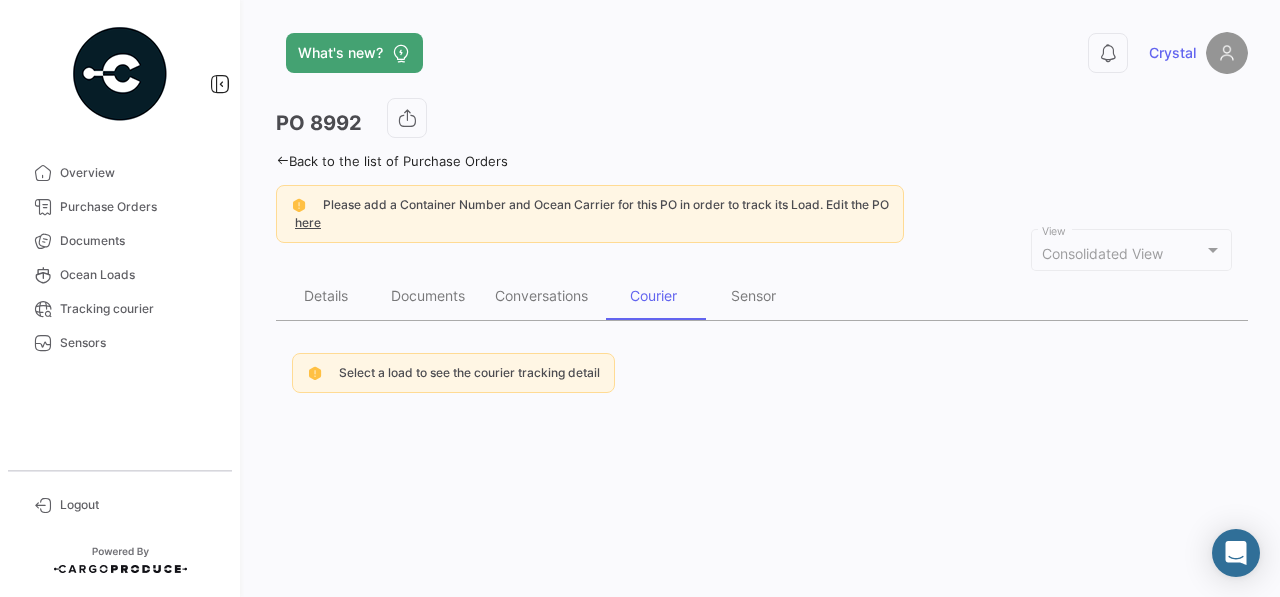 click on "Select a load to see the courier tracking detail" at bounding box center [469, 372] 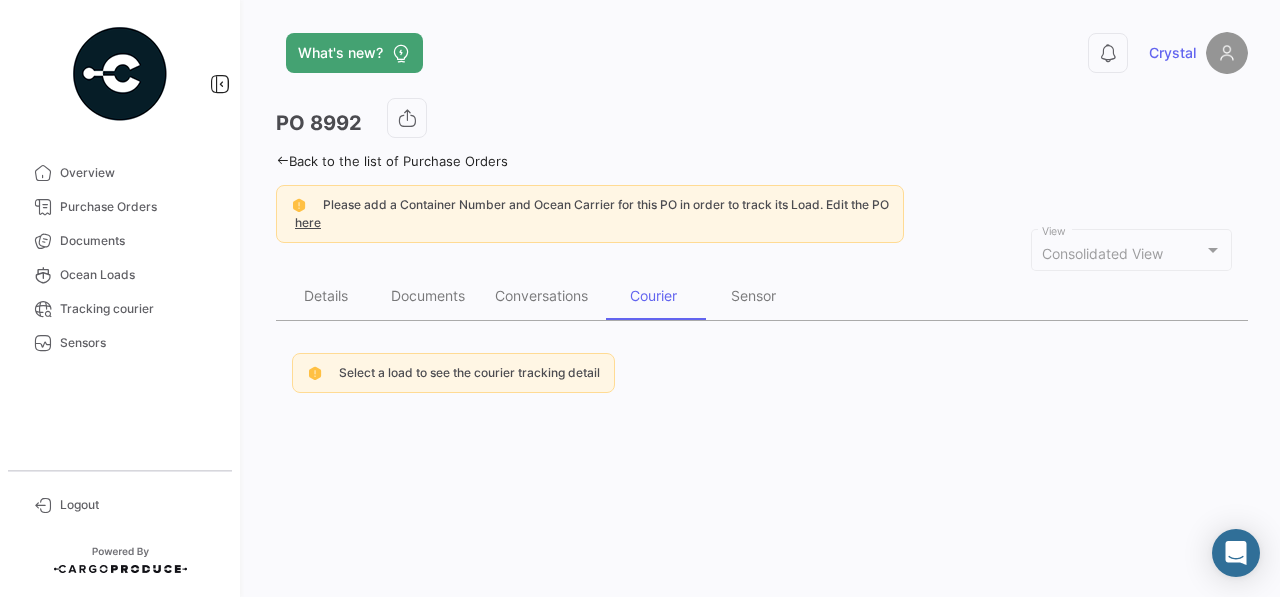 click on "Select a load to see the courier tracking detail" at bounding box center (469, 372) 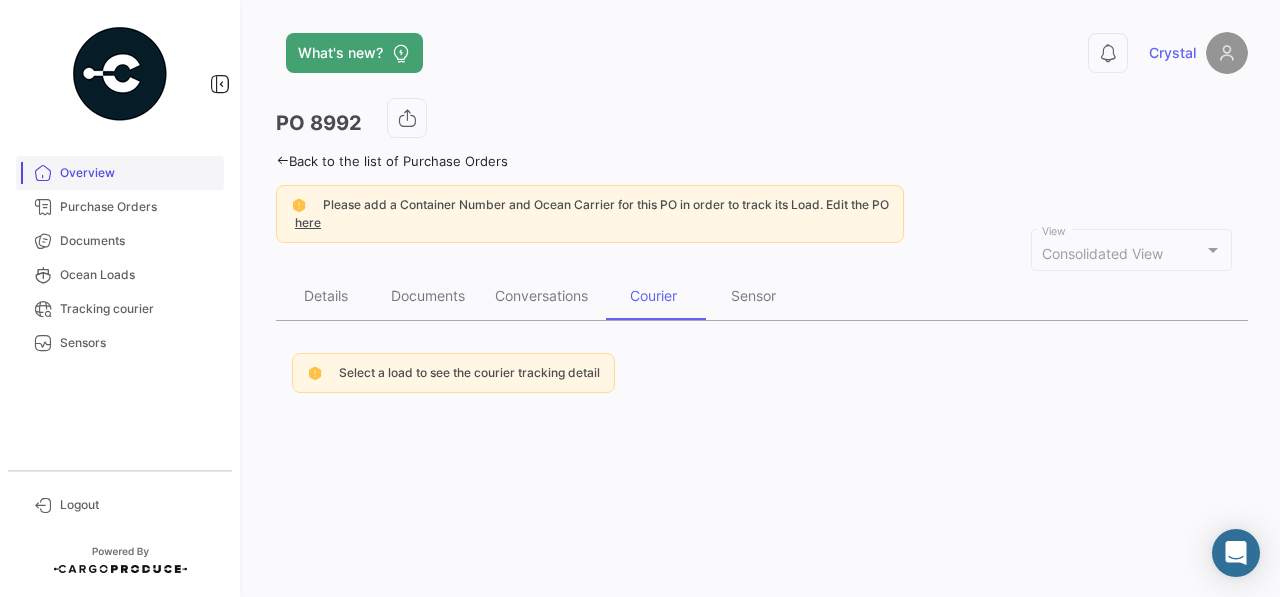 click on "Overview" at bounding box center [138, 173] 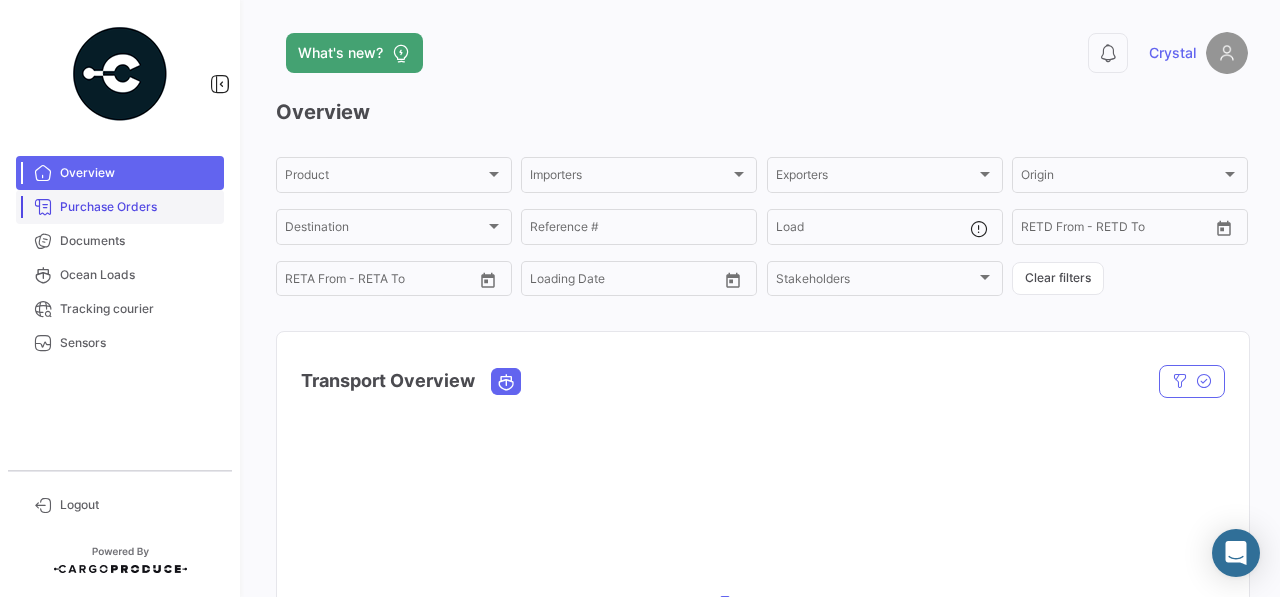 click on "Purchase Orders" at bounding box center [138, 207] 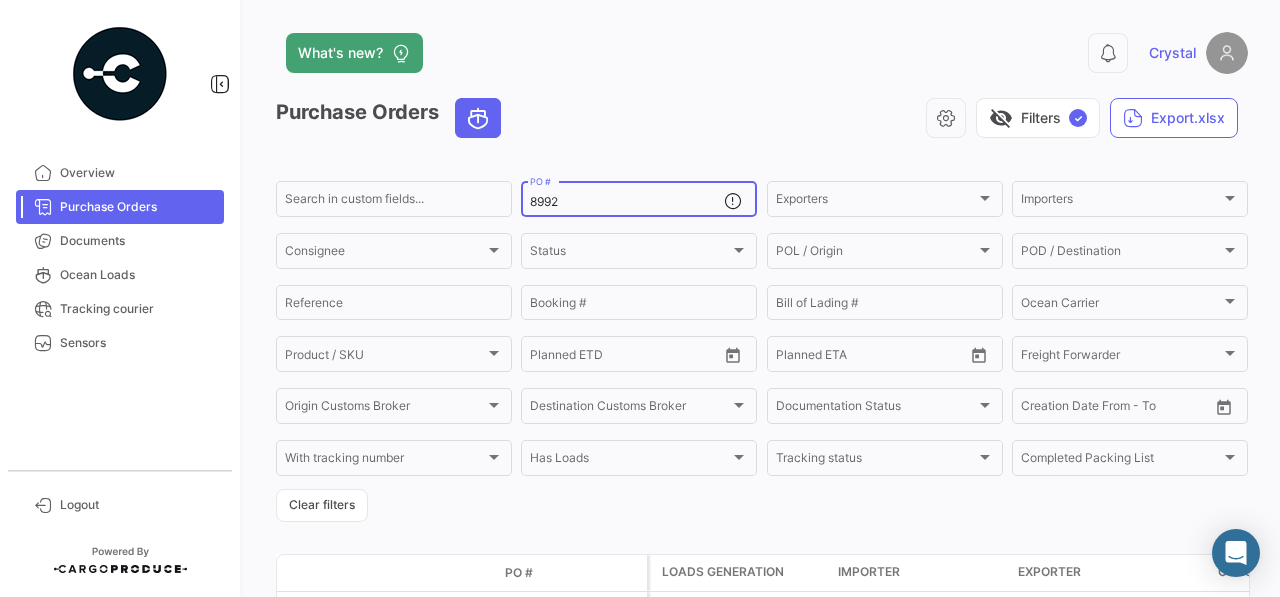 click on "8992" at bounding box center [627, 202] 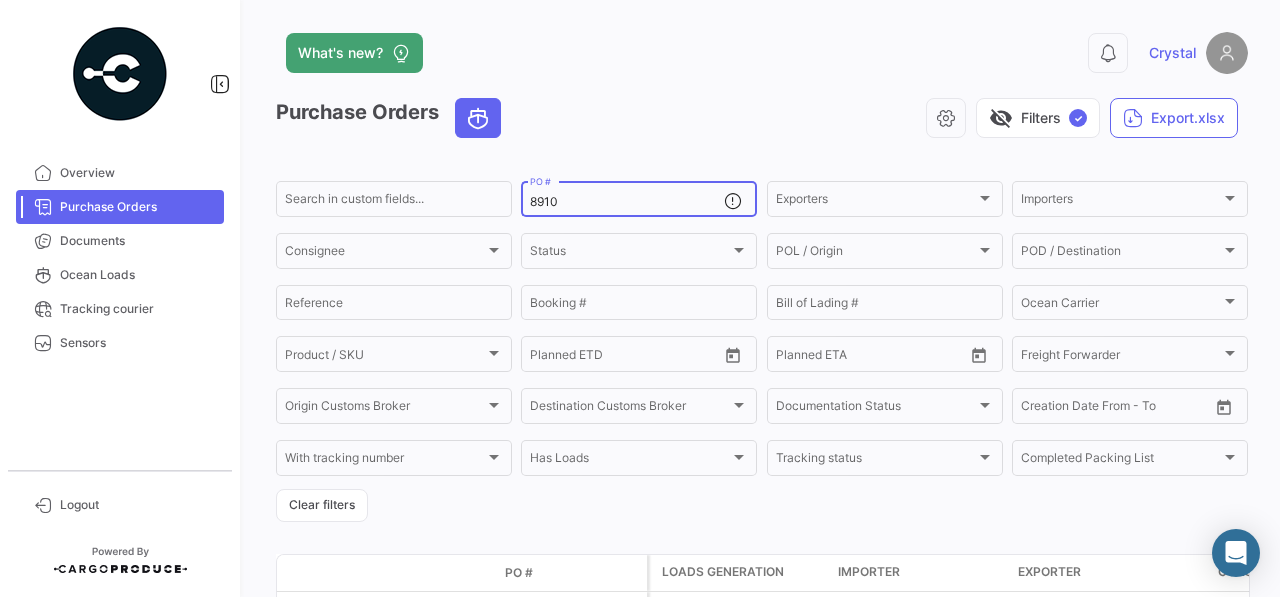 type on "8910" 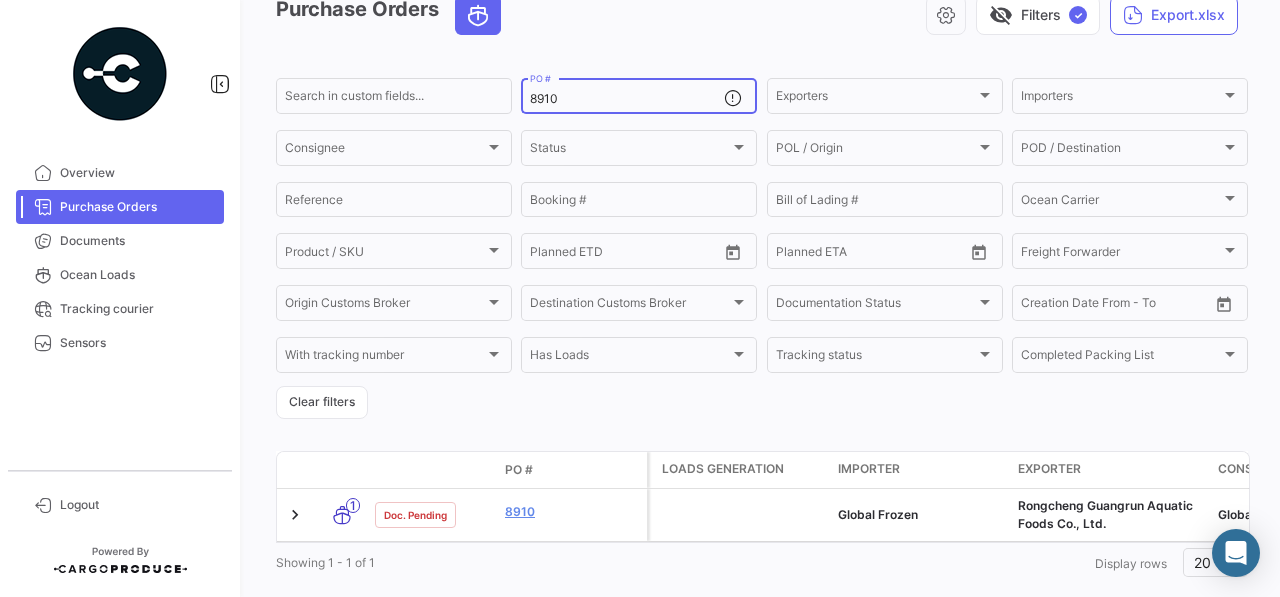 scroll, scrollTop: 139, scrollLeft: 0, axis: vertical 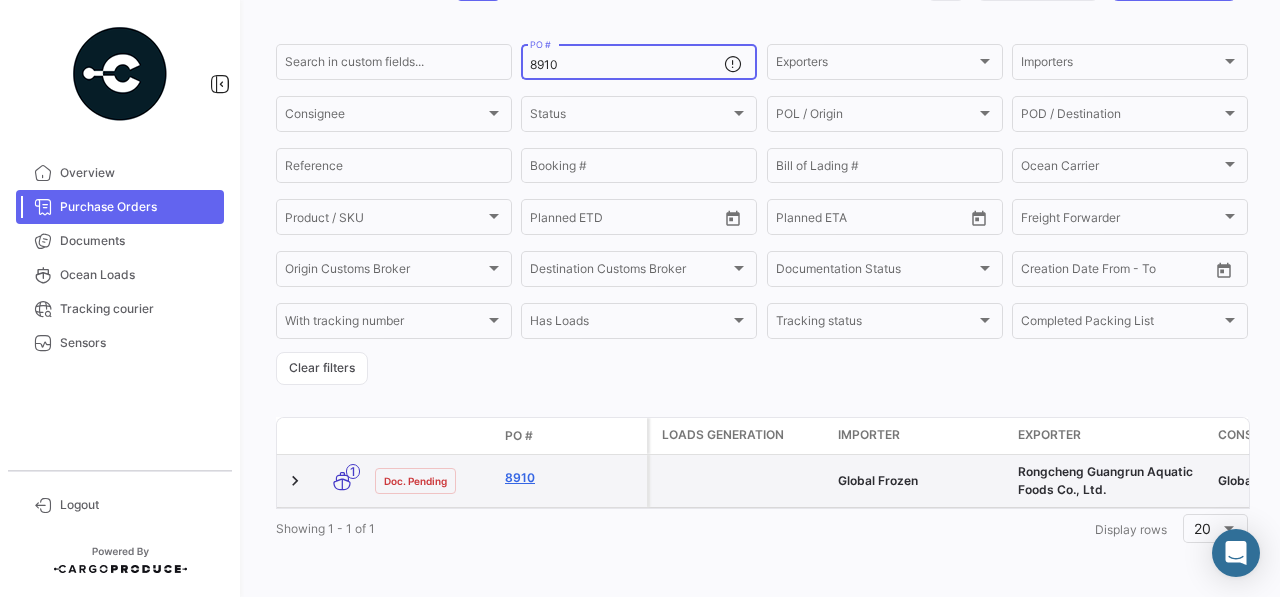 click on "8910" 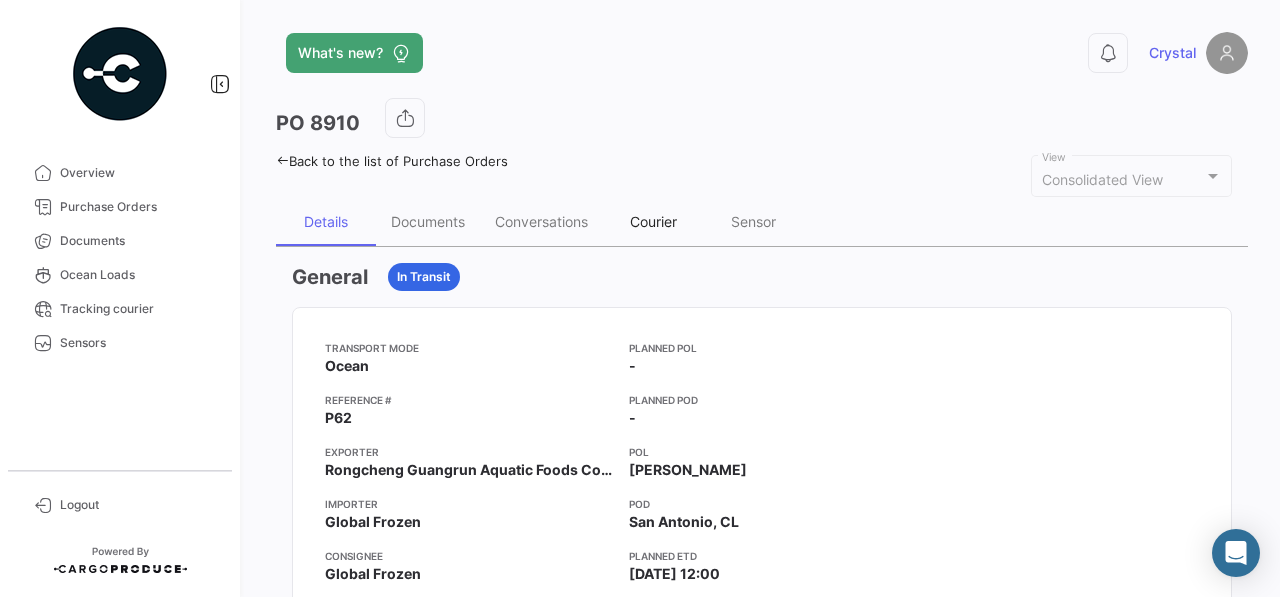 click on "Courier" at bounding box center [653, 221] 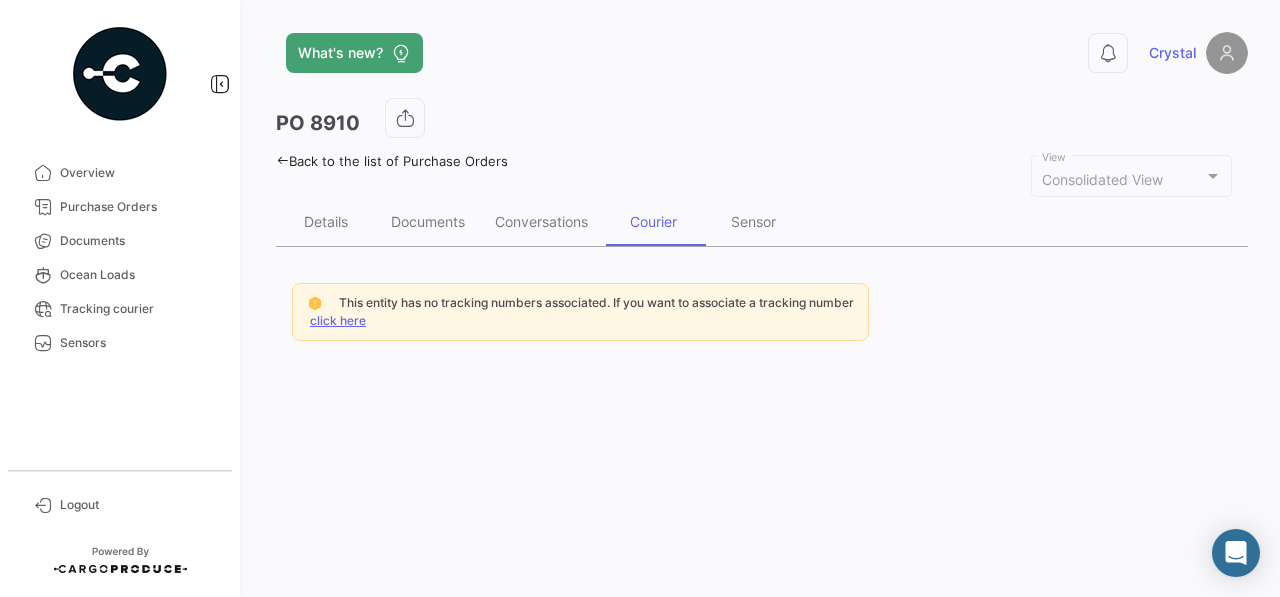 click on "click here" at bounding box center (338, 320) 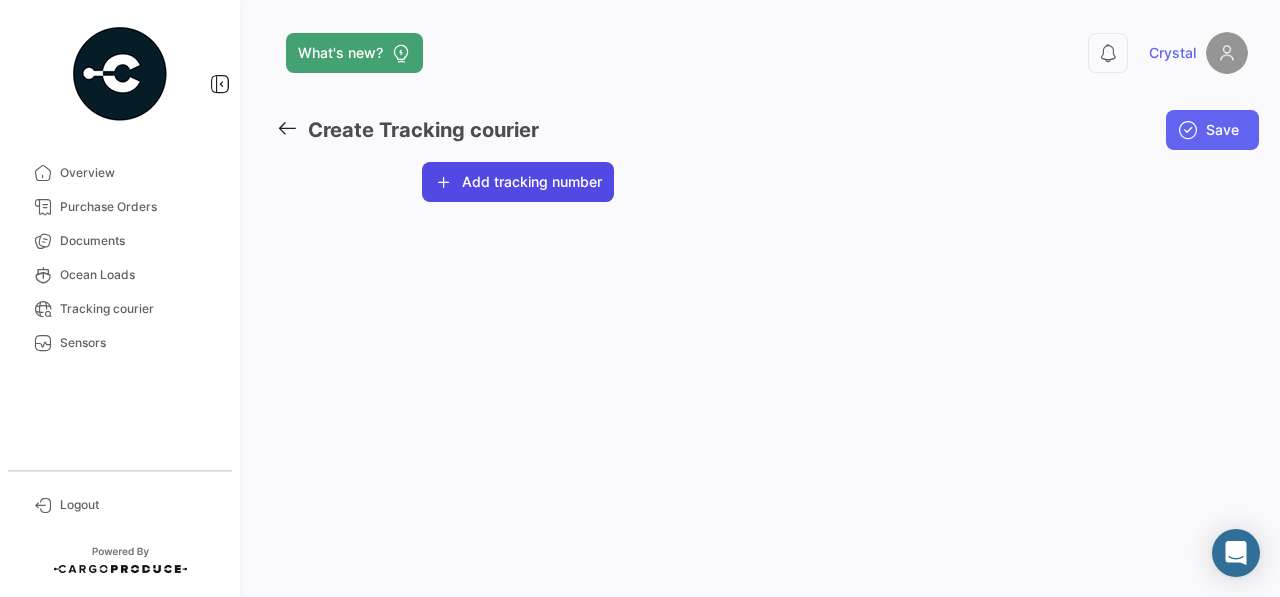 click on "Add tracking number" 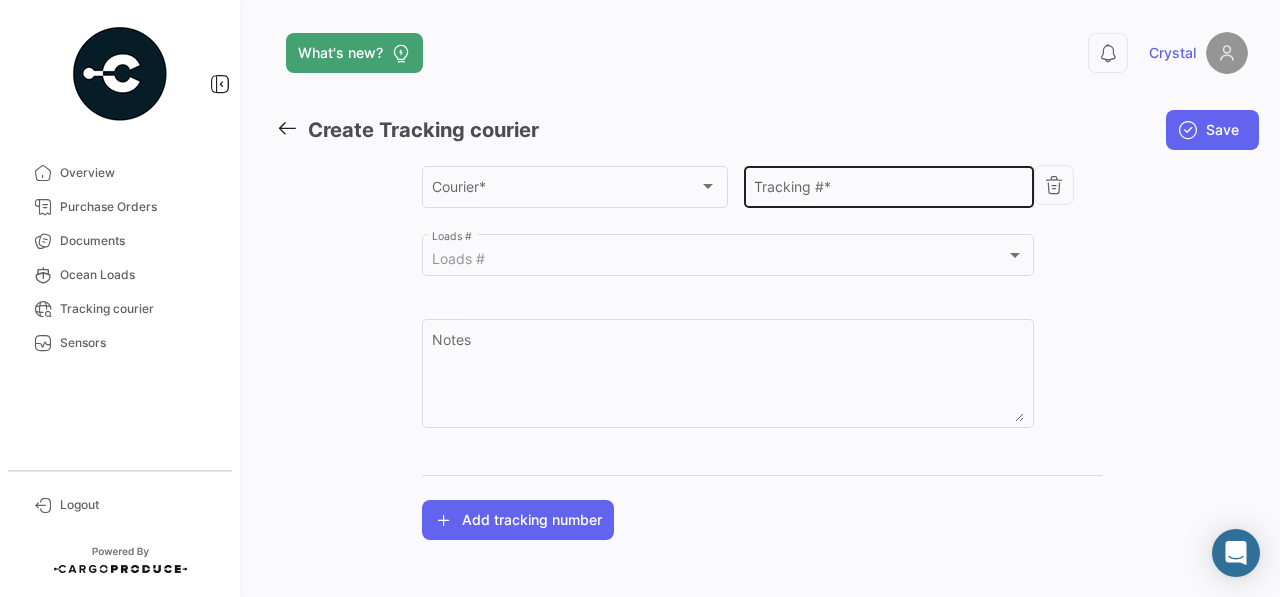 click on "Tracking #  *" at bounding box center (888, 190) 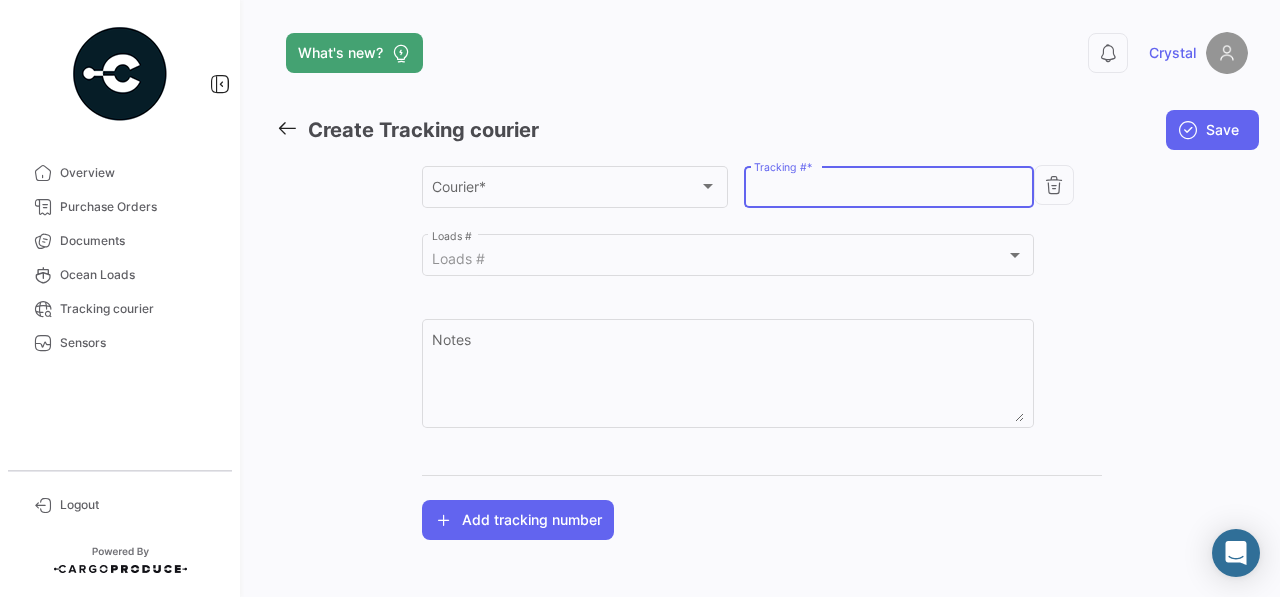 paste on "65 6400 1080" 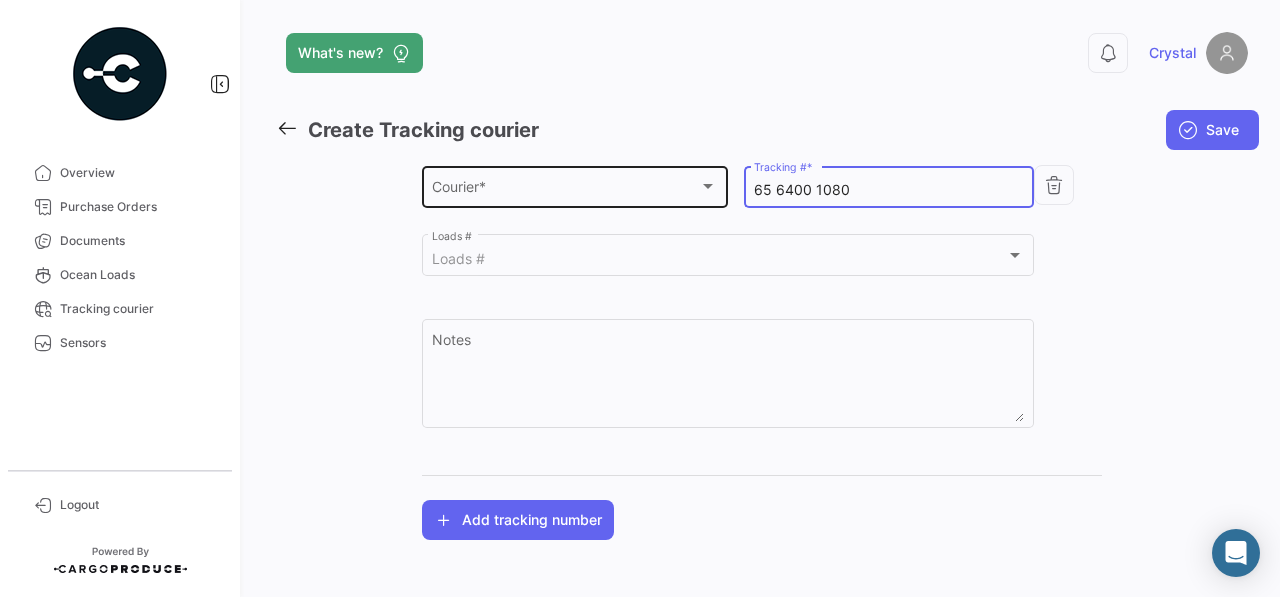 click on "Courier *" at bounding box center (565, 190) 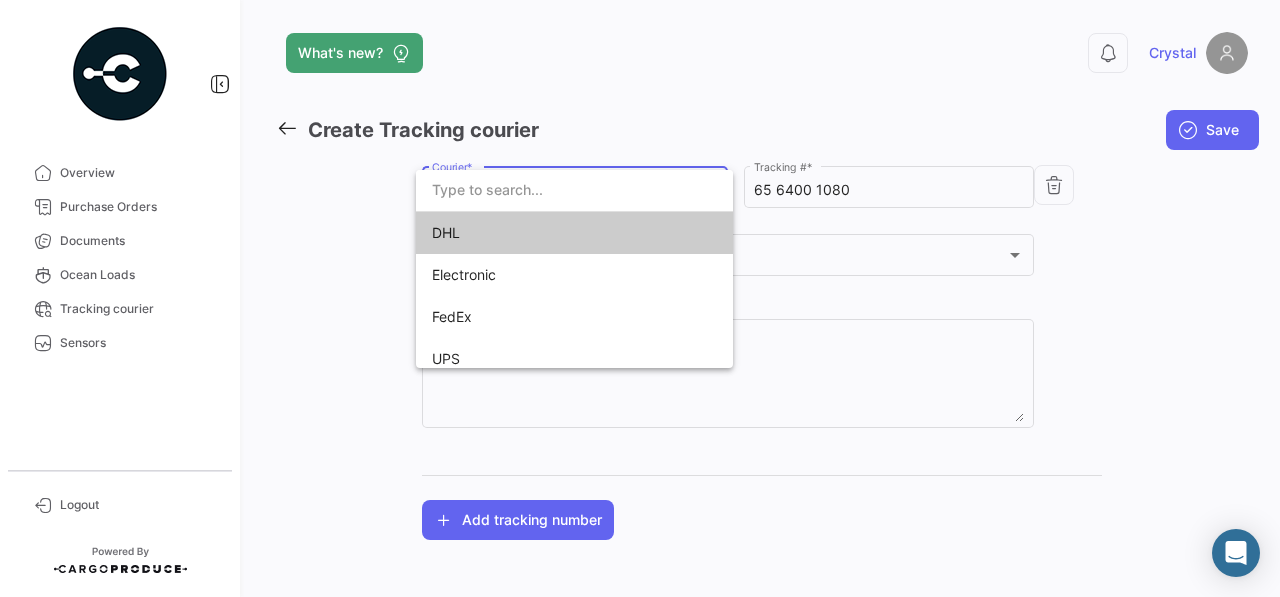 click on "DHL" at bounding box center (572, 233) 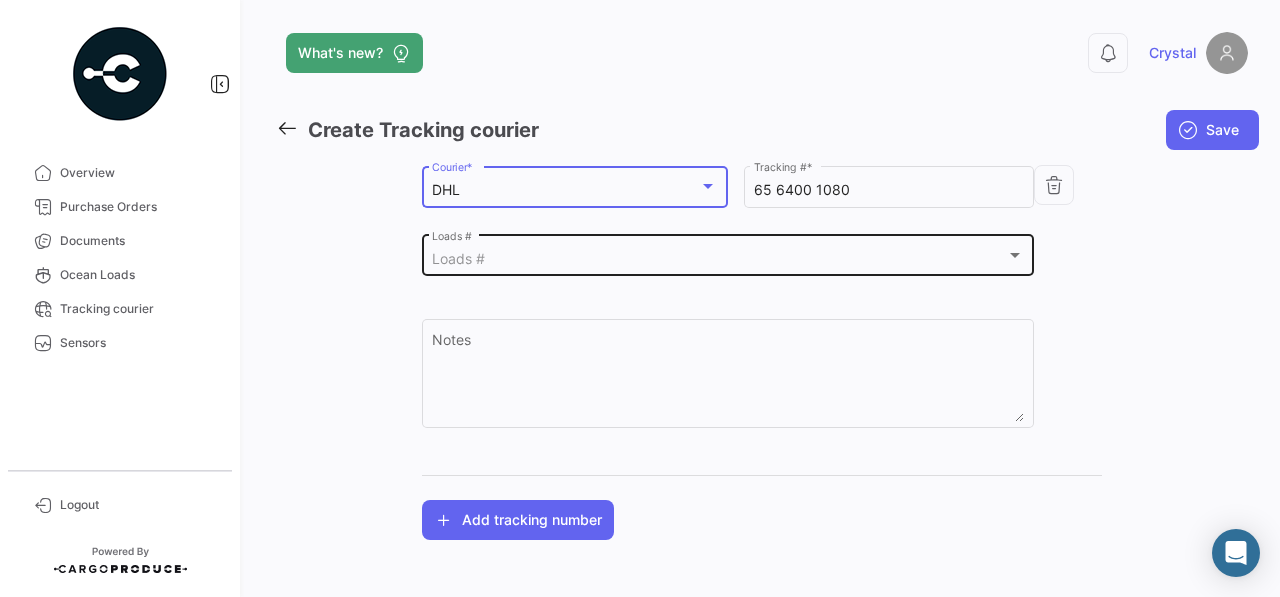 click on "Loads #" at bounding box center [718, 259] 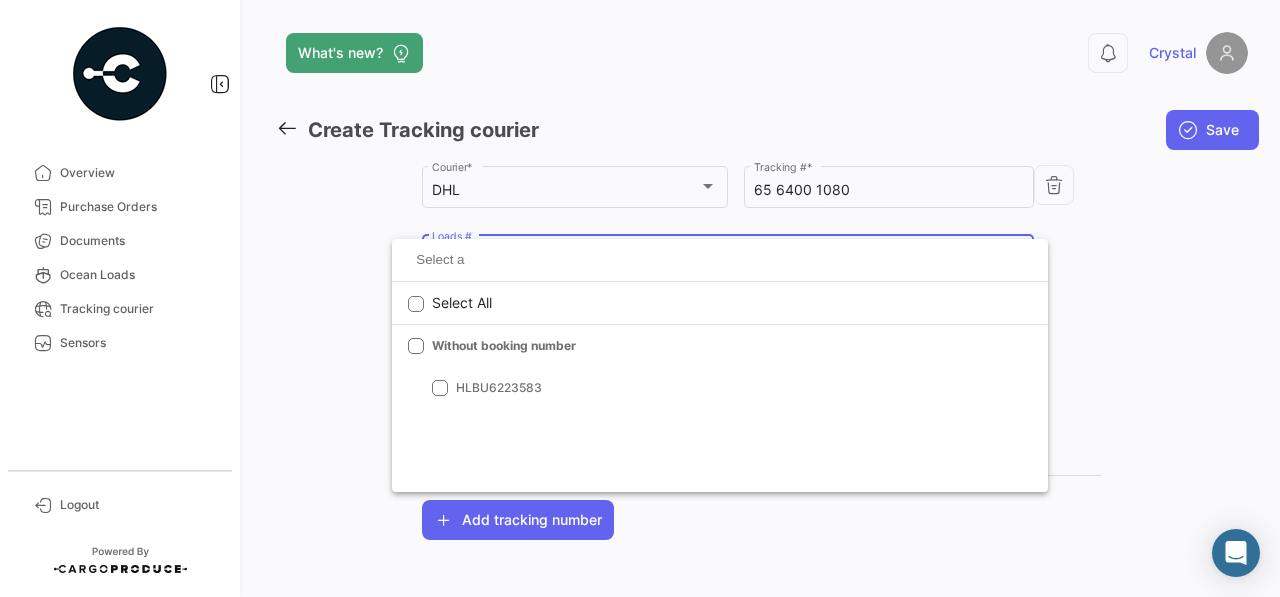 click at bounding box center [640, 298] 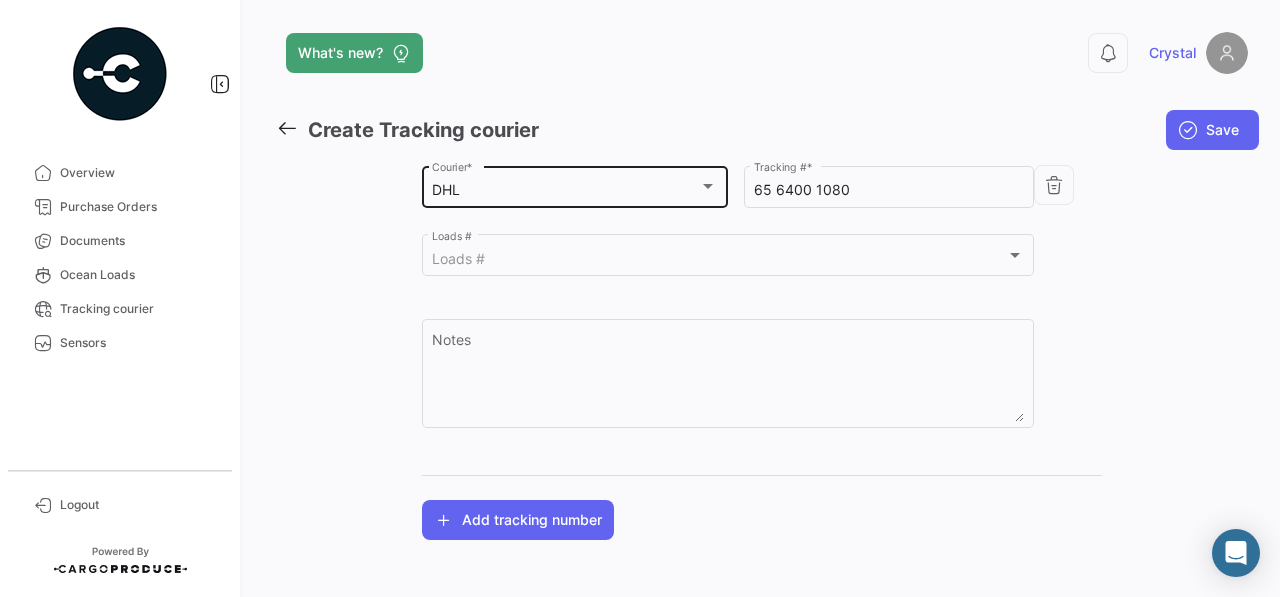 click on "DHL" at bounding box center (565, 190) 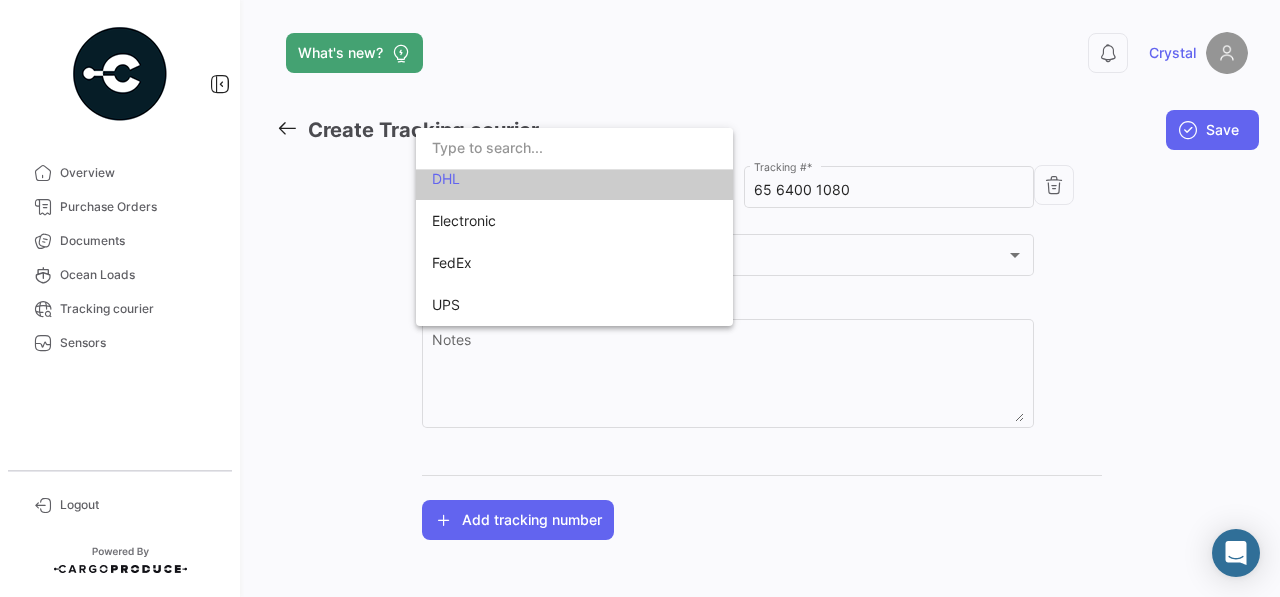 scroll, scrollTop: 0, scrollLeft: 0, axis: both 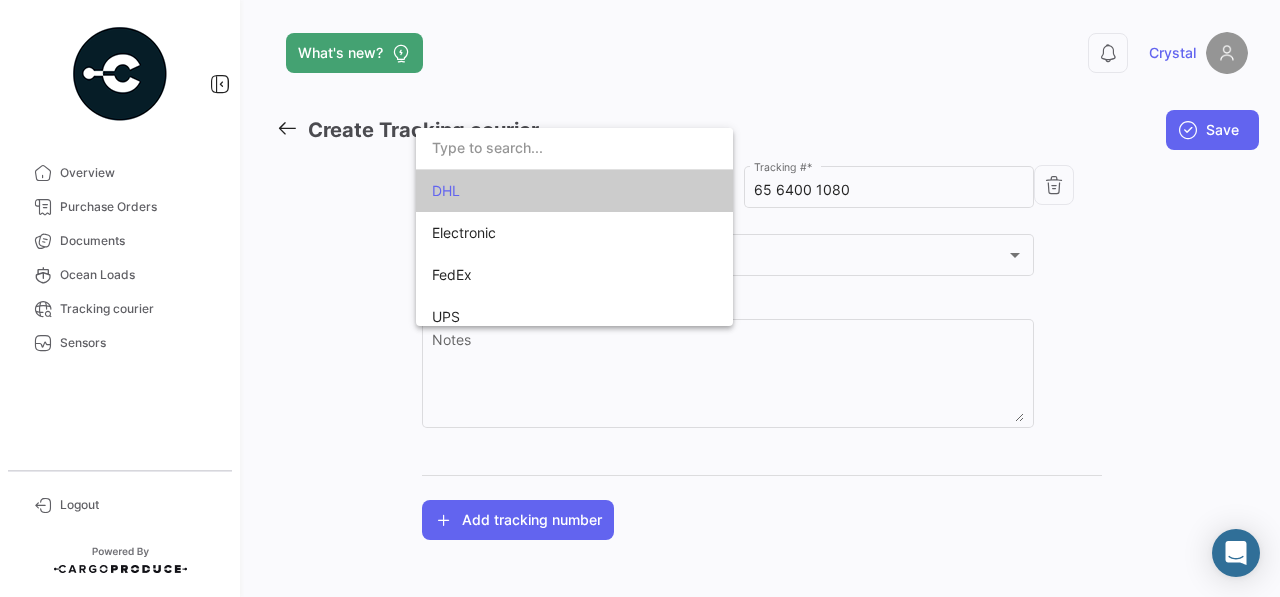 click on "DHL" at bounding box center (572, 191) 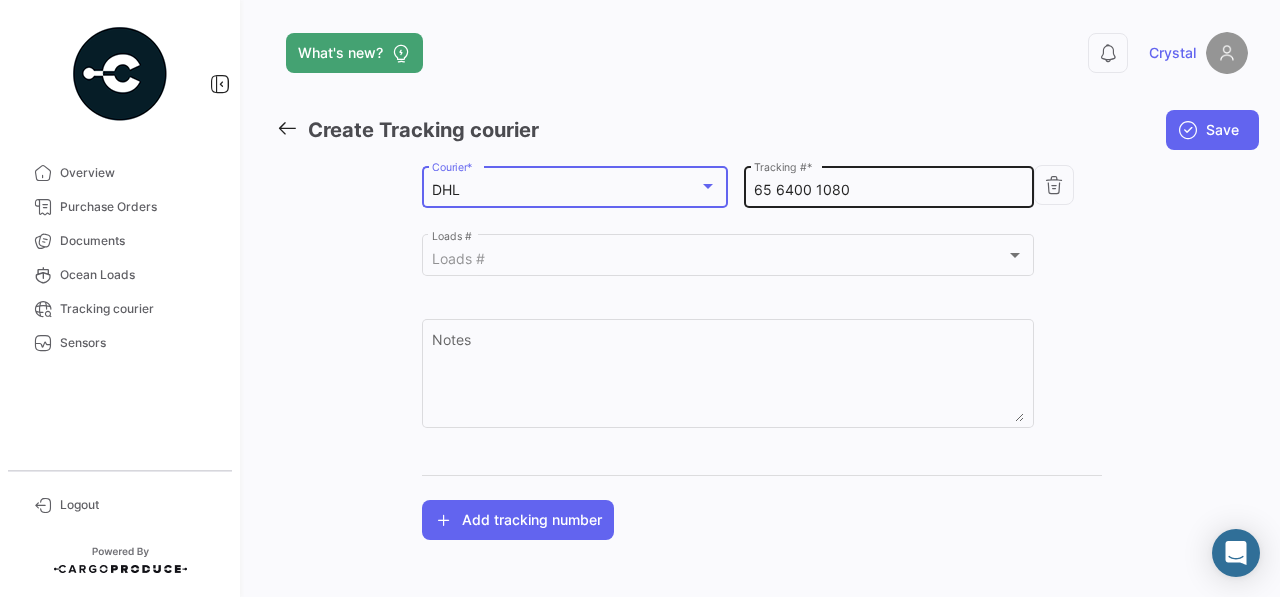 click on "65 6400 1080" at bounding box center [888, 190] 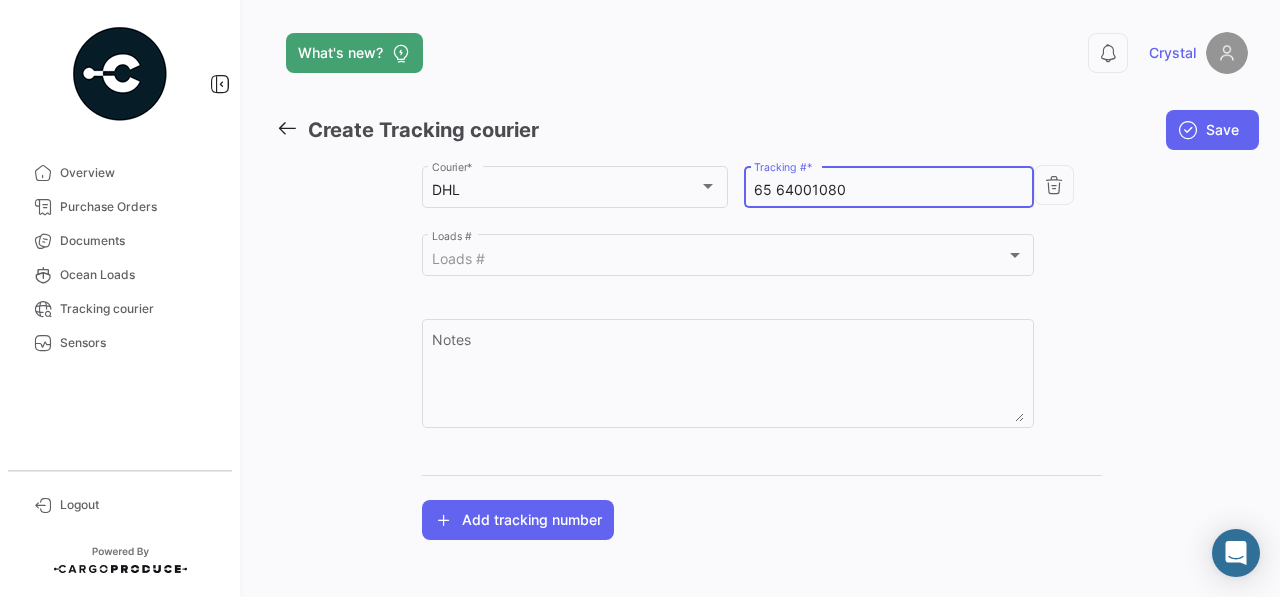 click on "65 64001080" at bounding box center [888, 190] 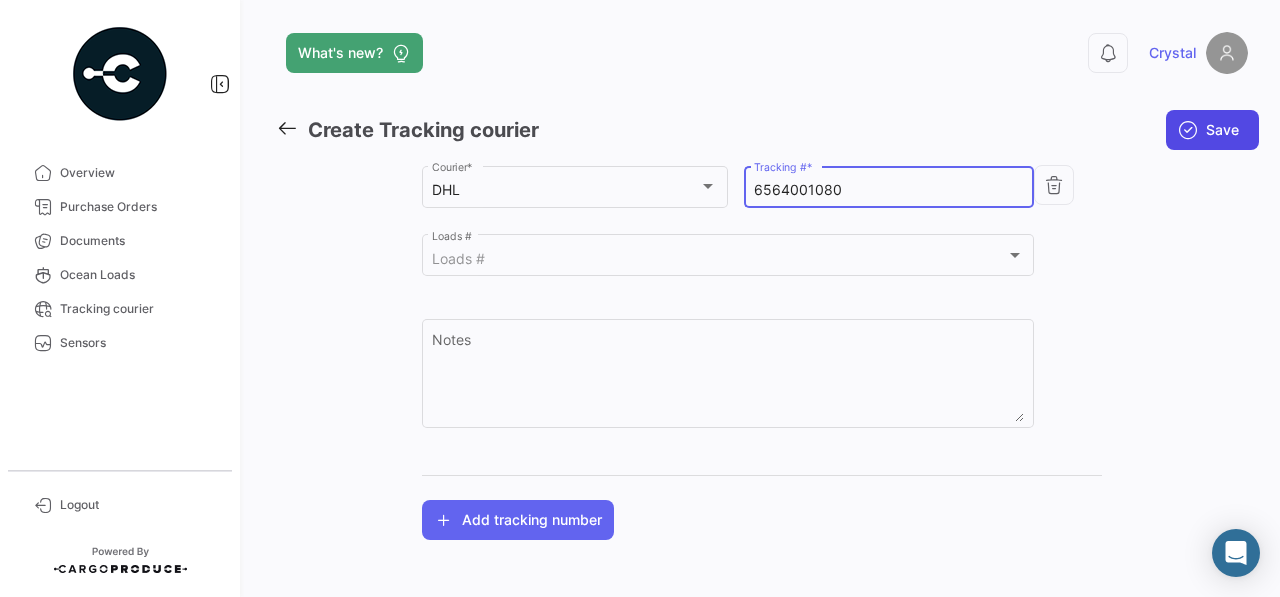 click 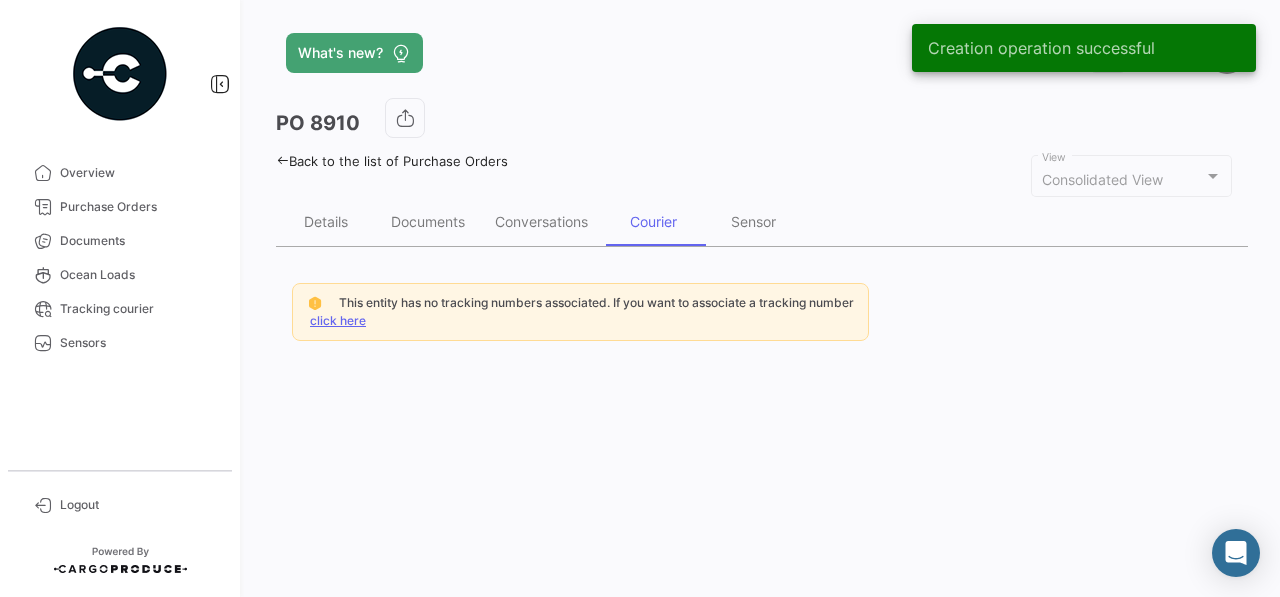 scroll, scrollTop: 0, scrollLeft: 0, axis: both 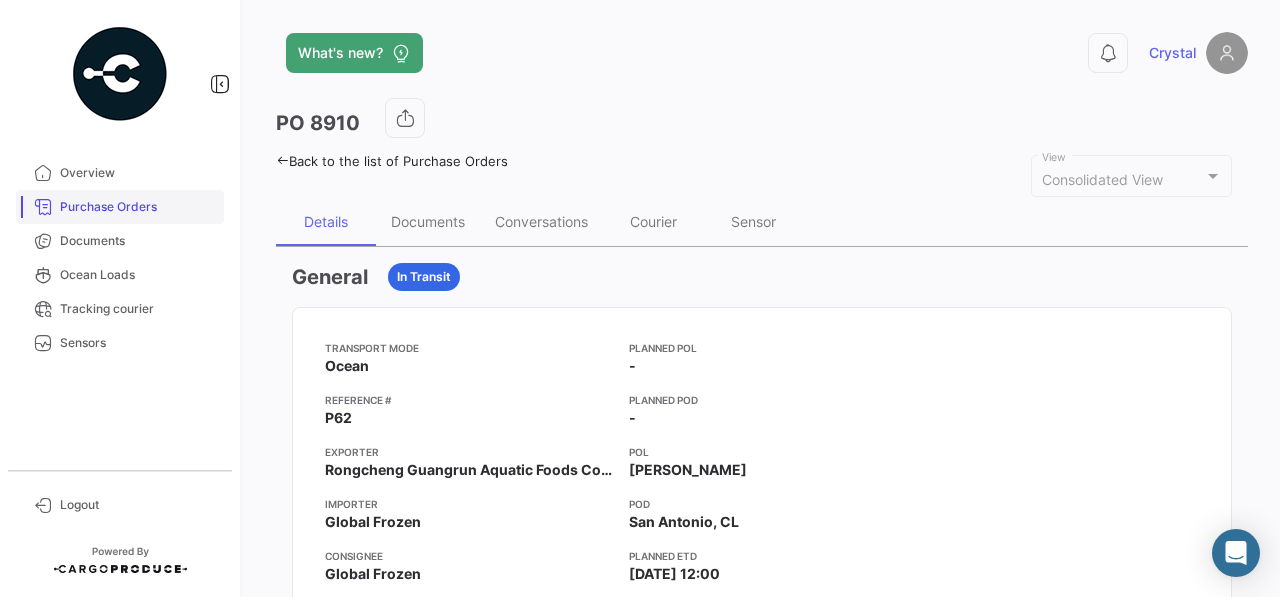 click on "Purchase Orders" at bounding box center [138, 207] 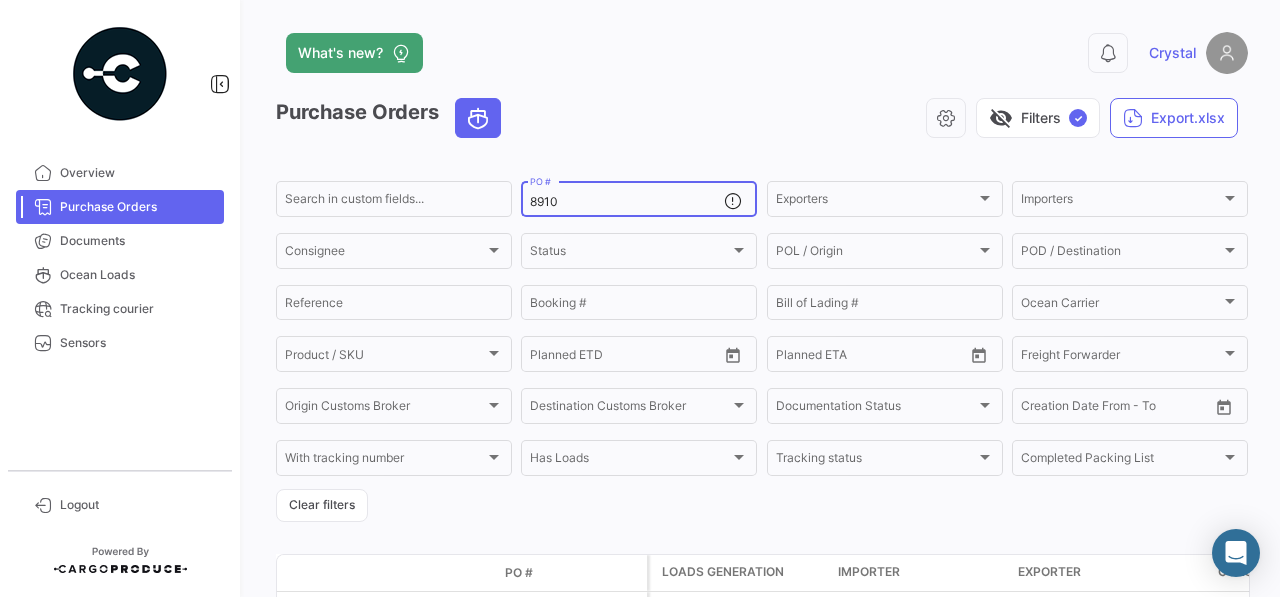 click on "8910" at bounding box center [627, 202] 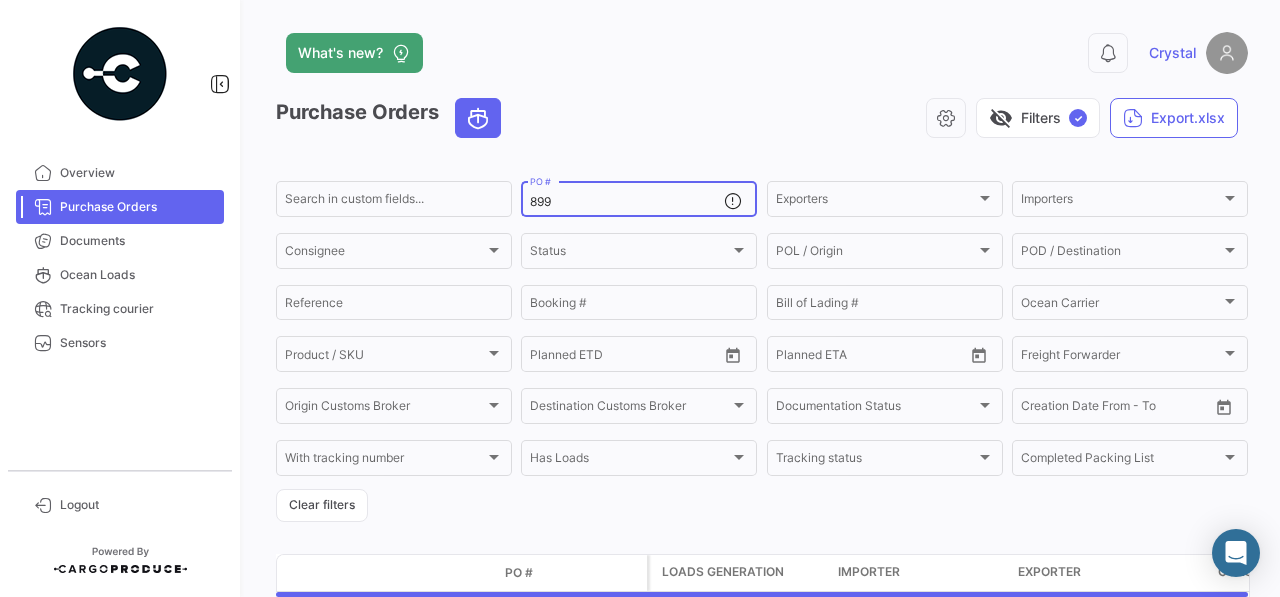 type on "8993" 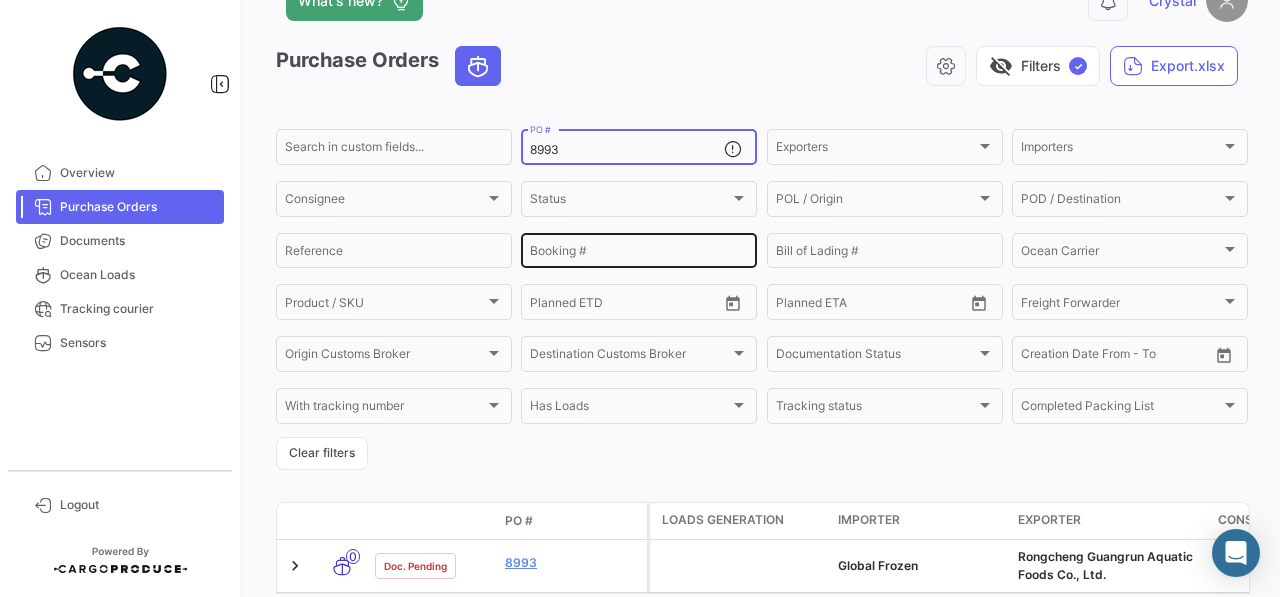 scroll, scrollTop: 139, scrollLeft: 0, axis: vertical 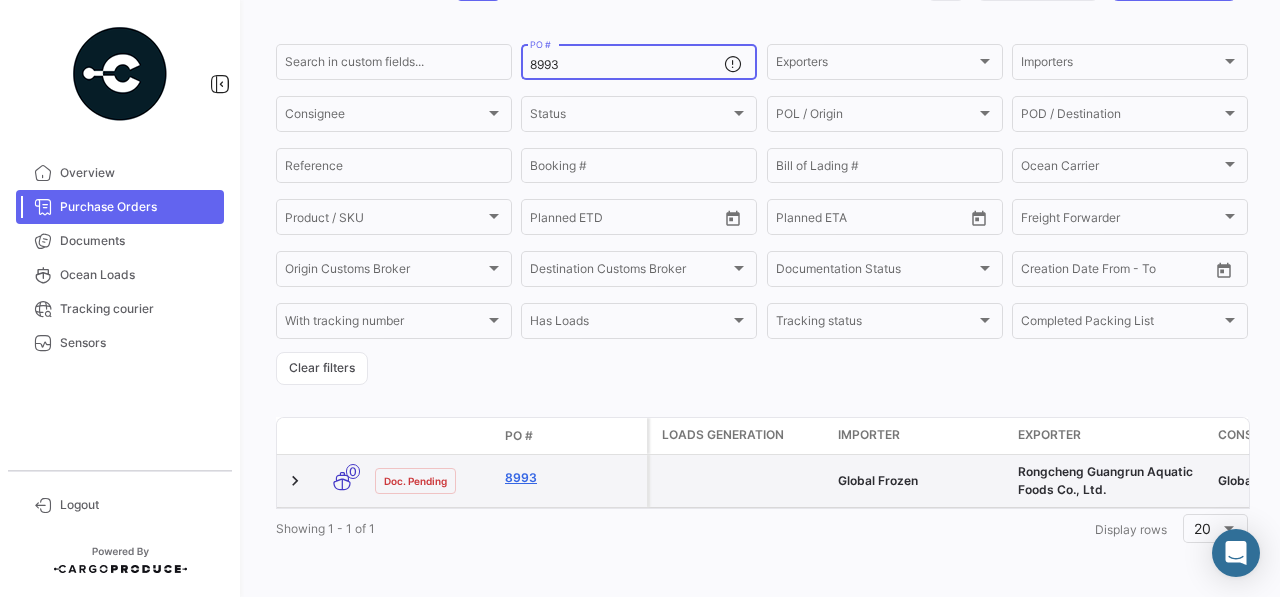 click on "8993" 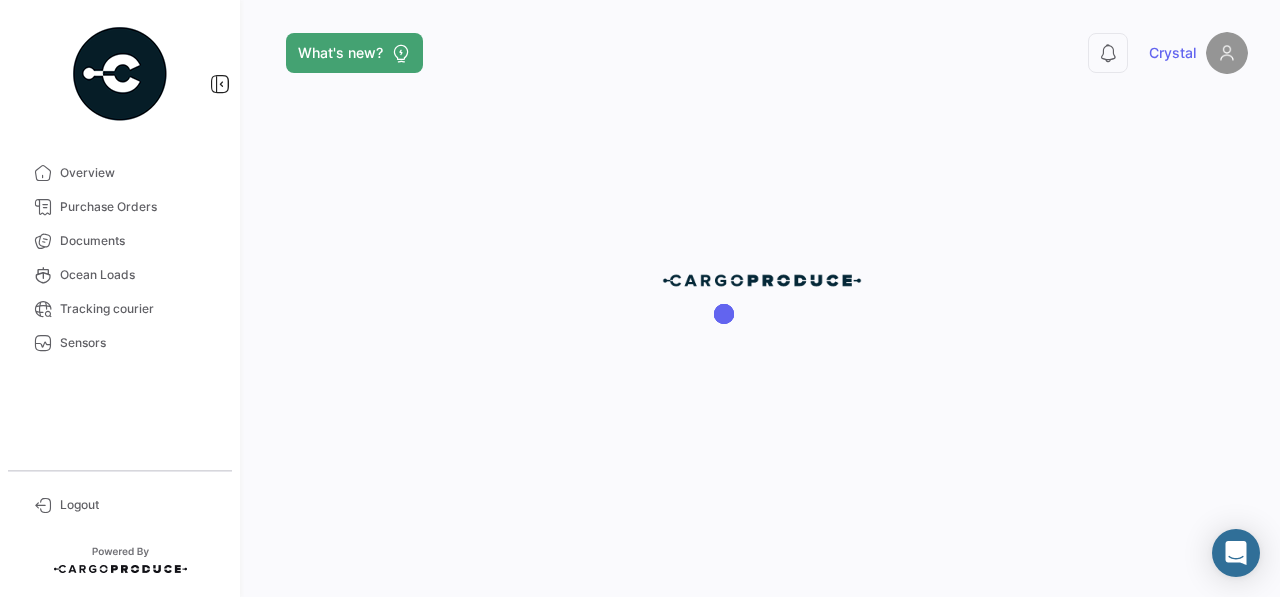 scroll, scrollTop: 0, scrollLeft: 0, axis: both 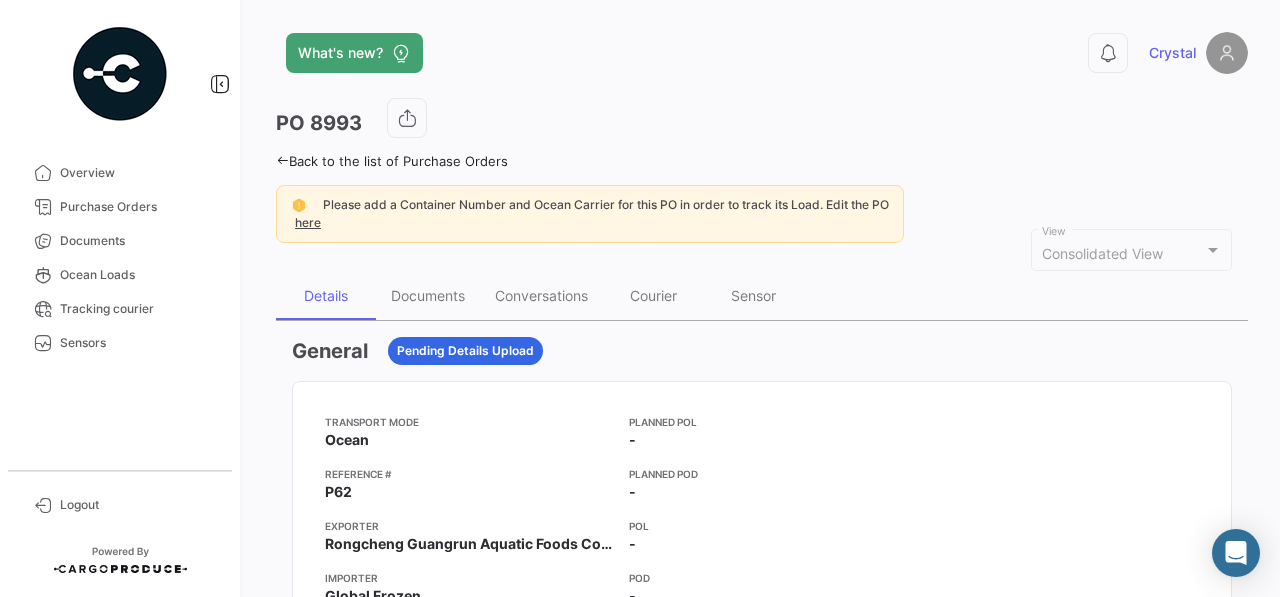 click on "General  Pending Details Upload  Transport mode
Ocean  Reference #
P62  Exporter
Rongcheng Guangrun Aquatic Foods Co., Ltd.   Importer
Global Frozen  Consignee
Global Frozen  Origin Customs Broker
-  Destination Customs Broker
-  Planned POL
-   Planned POD
-   POL
-  POD
-  Planned ETD
[DATE] 12:00
Planned ETA
[DATE] 12:00
Week of departure
-  Day of departure
-  Emisión OC
[DATE]  Emisión Letra de Crédito
- Asignación Embarcador
- BL
-  Confirmación ETD
- Pago Remesa
- OC Principal
- Link a OC Principal
- Fecha de Recepción de OC
- Fecha de recepción de Documentos Originales
- Fecha Ingreso a Bodega
- Disponibilidad a Venta
- Fecha BL
- Status Final OC
Abierta  Familia
Calamar  Products/SKU Requested SKU Name SKU Code Currency  Price per Kilogram  Kilogram Subtotal  Pescado congelado - CALAMAR ANILLO IMP IQF 3-7CM 1KGX10 (TODARODES PACIFICUS)  PM03003011 USD 3.700000047683716  3,200.00  USD 11,840.00 PM03003013 USD 3.700000047683716 USD" at bounding box center (762, 1247) 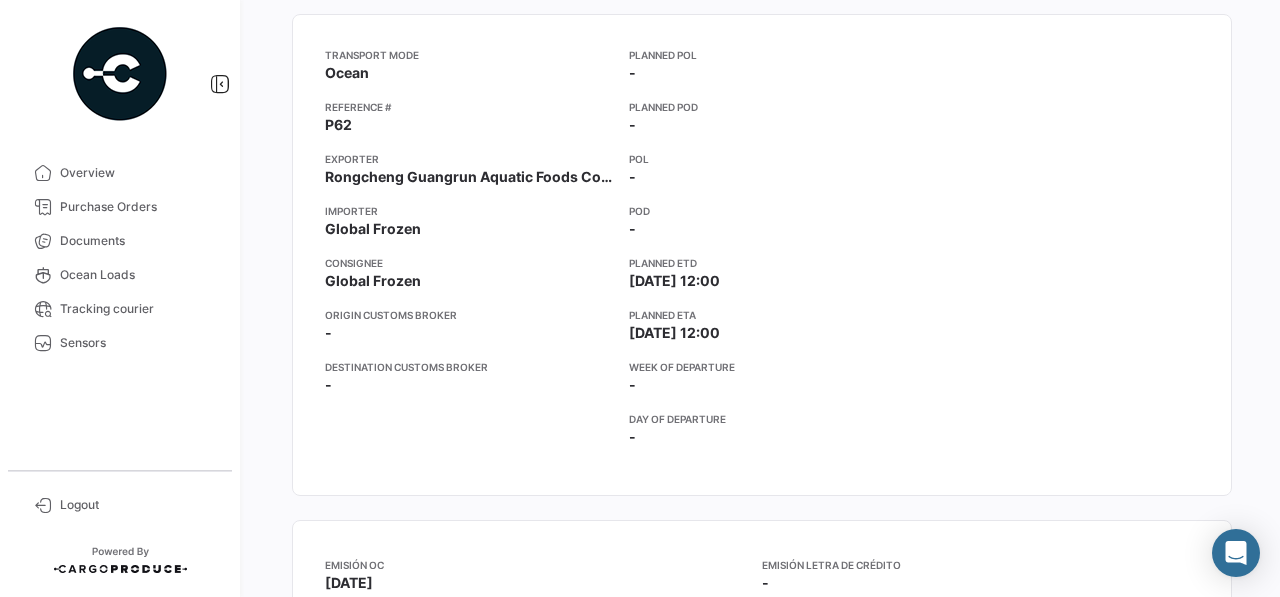 scroll, scrollTop: 128, scrollLeft: 0, axis: vertical 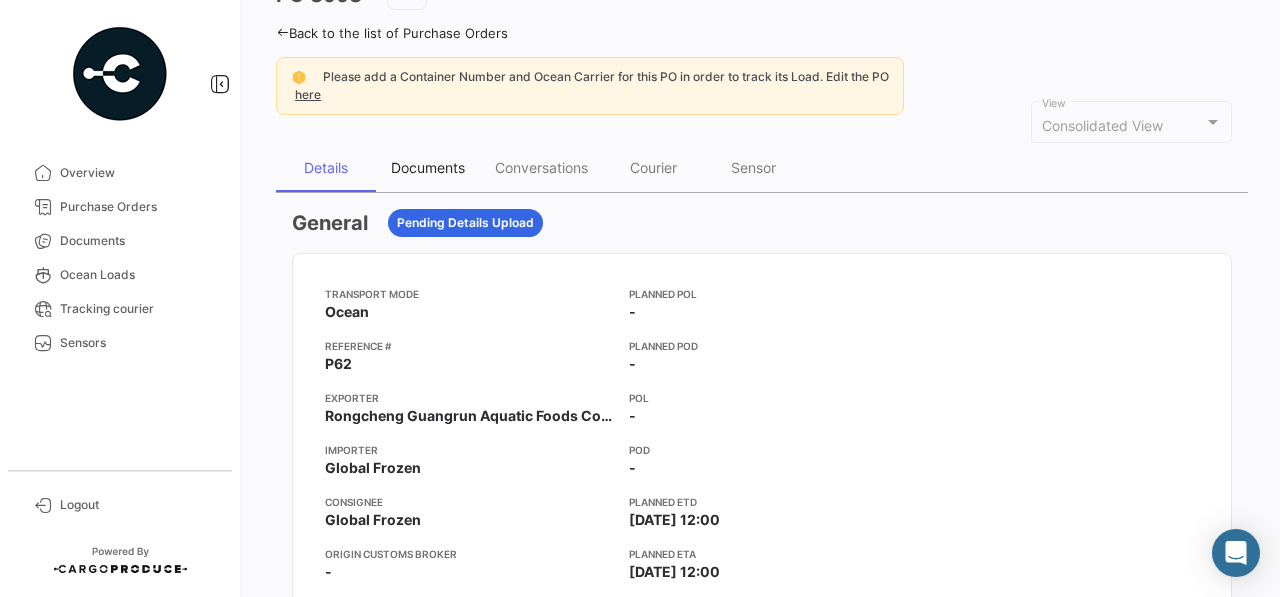 click on "Documents" at bounding box center [428, 167] 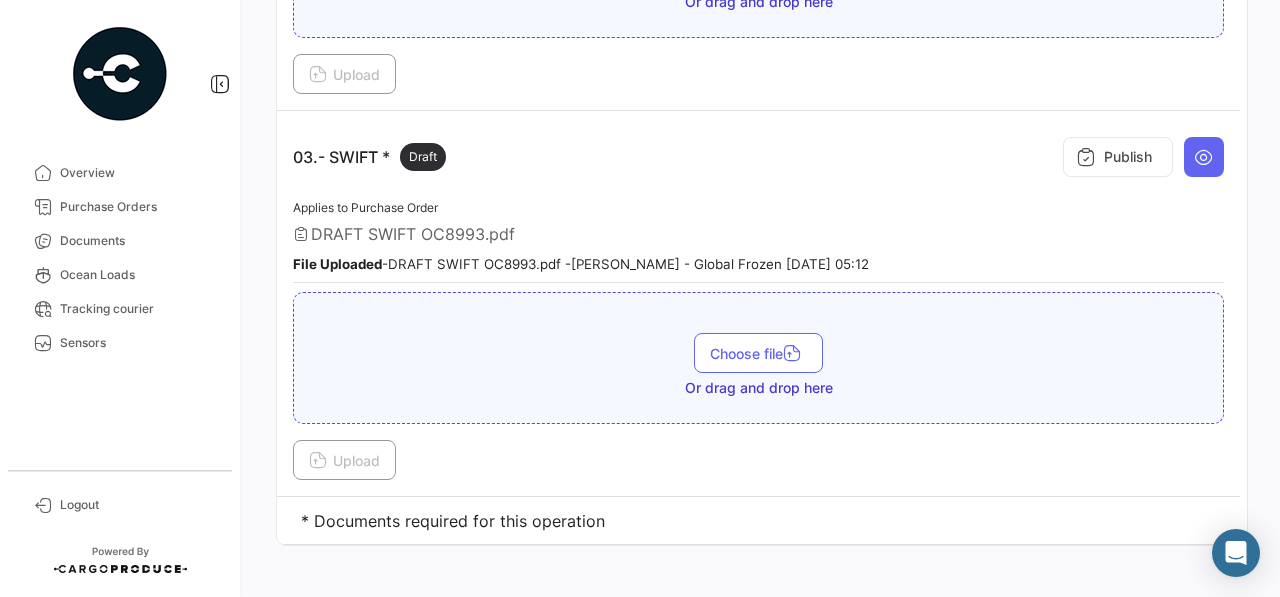 scroll, scrollTop: 1120, scrollLeft: 0, axis: vertical 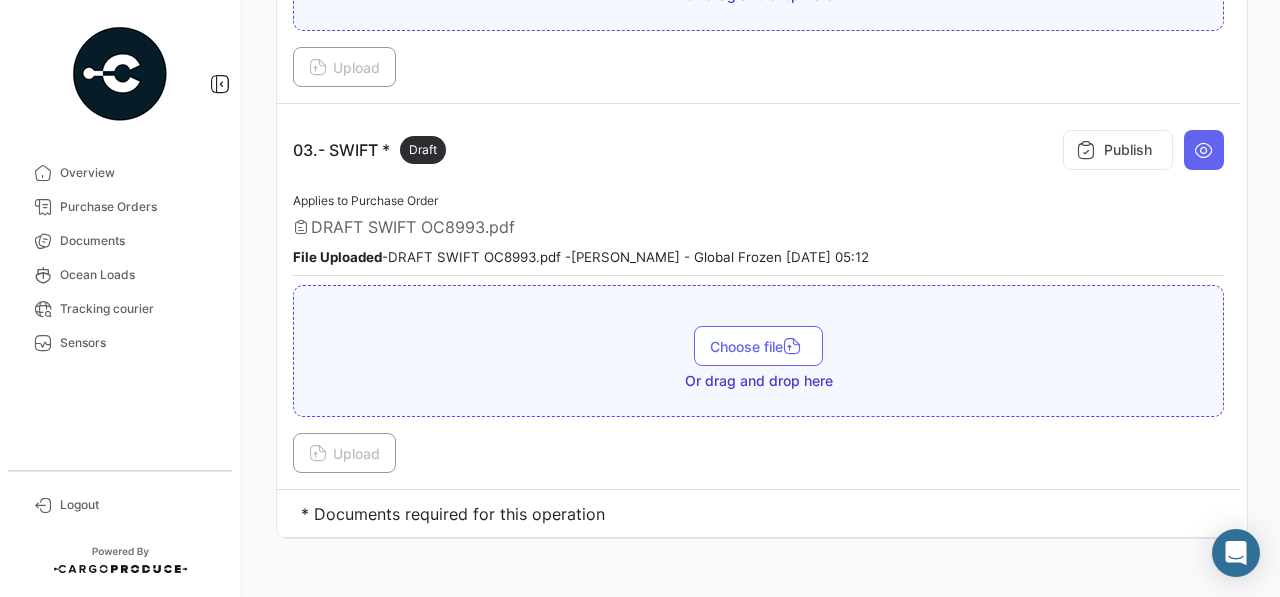 click on "DRAFT SWIFT OC8993.pdf" at bounding box center (413, 227) 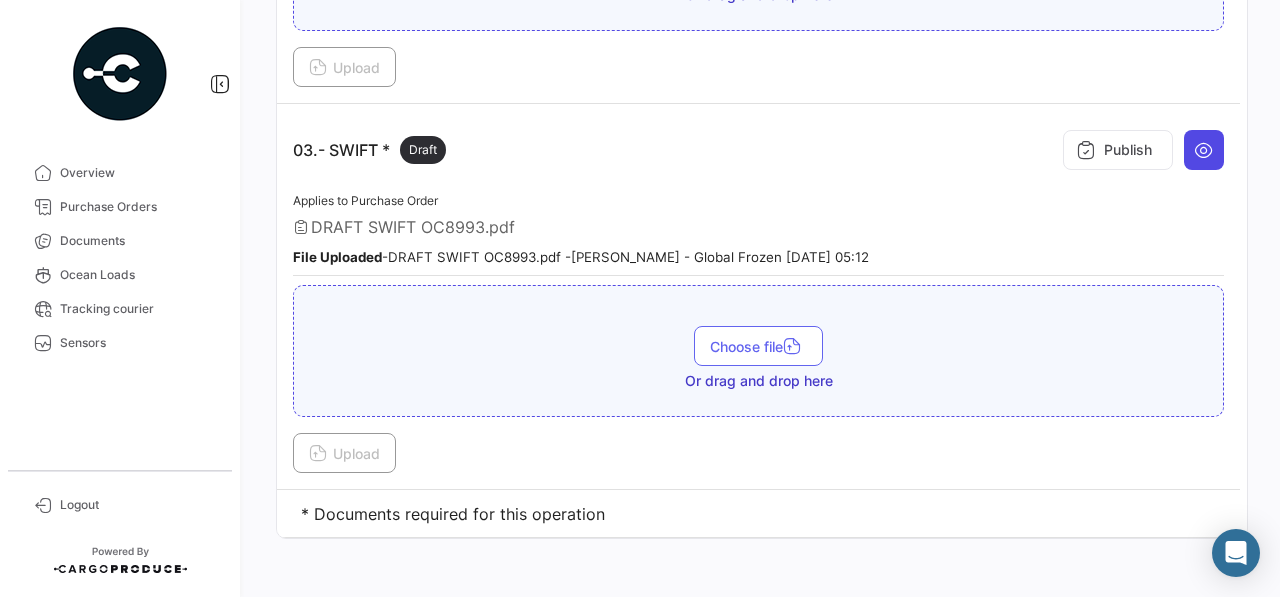 click at bounding box center (1204, 150) 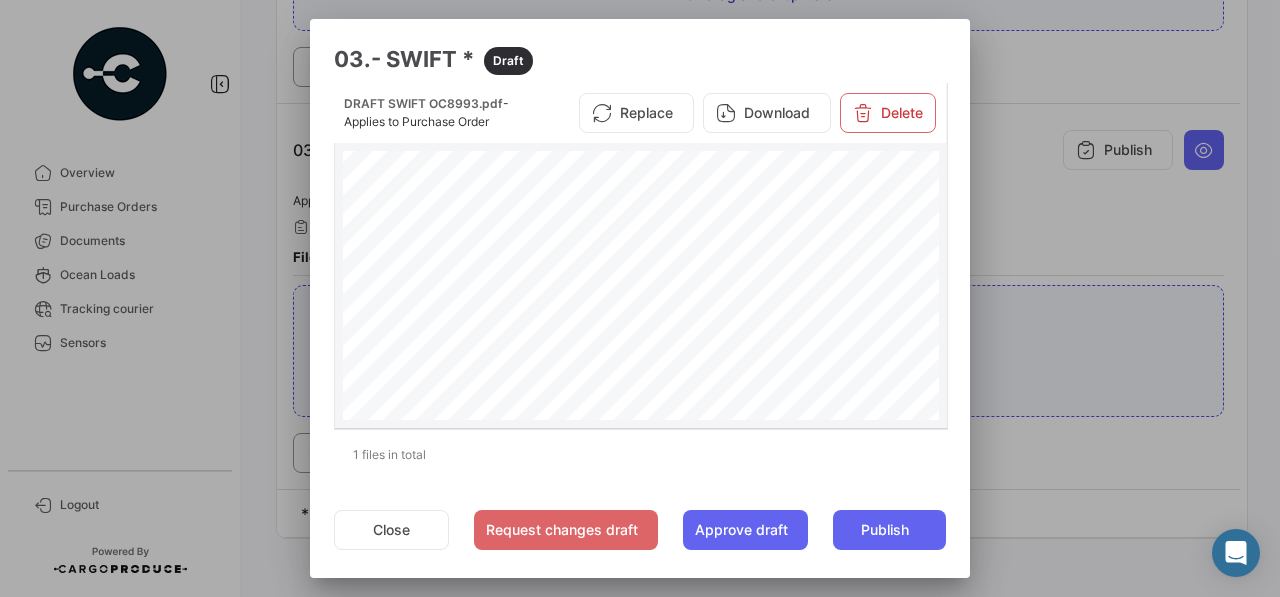 scroll, scrollTop: 190, scrollLeft: 0, axis: vertical 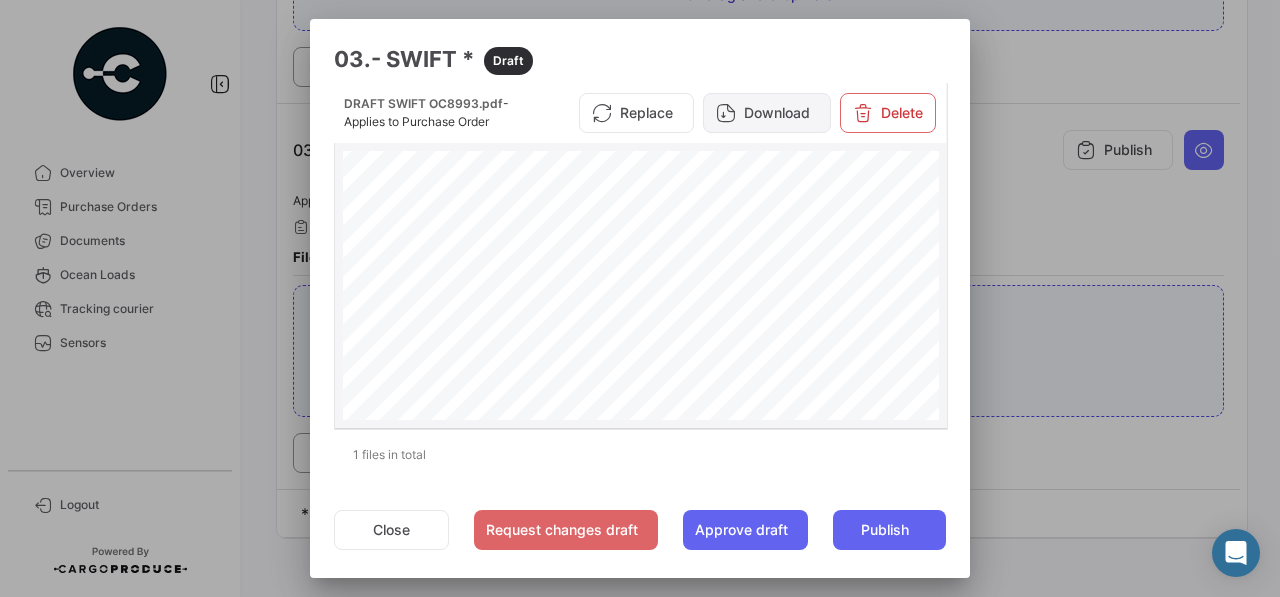 click on "Download" at bounding box center [767, 113] 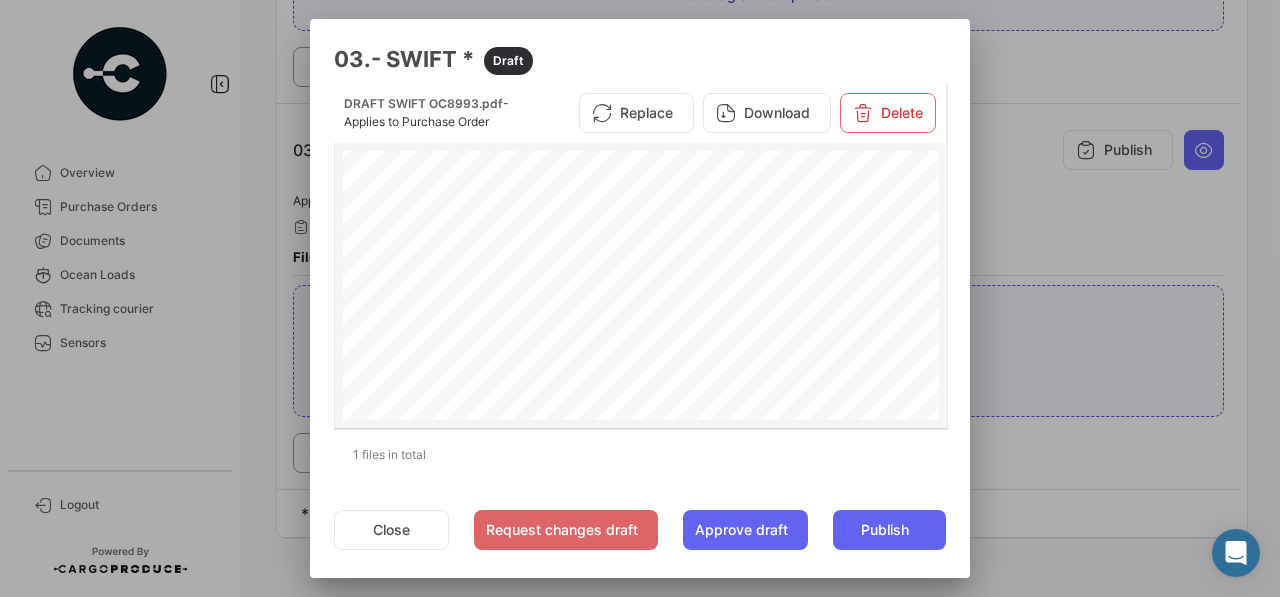 click on "Application and Agreement for Irrevocable Commercial Letter of Credit     Letter of Credit Number: ILC605990CHL Our Reference:  OC 8993 Application Date:  04 [PERSON_NAME] 2025 [GEOGRAPHIC_DATA] [GEOGRAPHIC_DATA] [STREET_ADDRESS][PERSON_NAME] Swift:  [SWIFT_CODE] We  ("Applicant")  request  you,    Scotiabank  Chile   ("Bank")  to  issue  an  Irrevocable  Commercial Letter of Credit ("Credit") with the following terms and conditions for  delivery to the beneficiary named below ("Beneficiary") by: SWIFT Applicant: Global Frozen SPA Av. [GEOGRAPHIC_DATA][PERSON_NAME] 085 of. 702 B Huechuraba [PERSON_NAME] [GEOGRAPHIC_DATA] Beneficiary: RONGCHENG GUANGRUN AQUATIC FOODS CO., LTD [STREET_ADDRESS][PERSON_NAME] Amount: USD 81.585,00 [ USD - United States Dollars Eighty-One Thousand  Five Hundred Eighty-Five and 00/100  ] Tolerance:  + 5% / - 5% Expiry Date:  19 septiembre 2025 Expiry Place:  Country of Beneficiary Documents to be presented [DATE] of shipment, but within the validity of  the credit. Payment Terms:  Lading Date and  and  1" at bounding box center [641, 370] 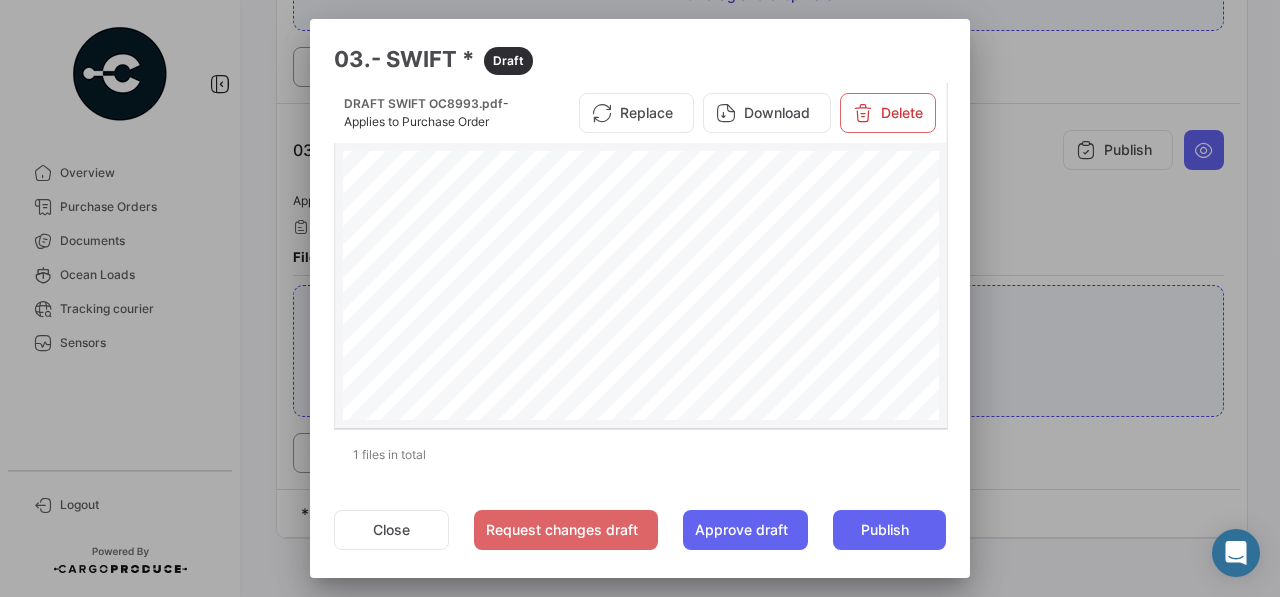 scroll, scrollTop: 1685, scrollLeft: 0, axis: vertical 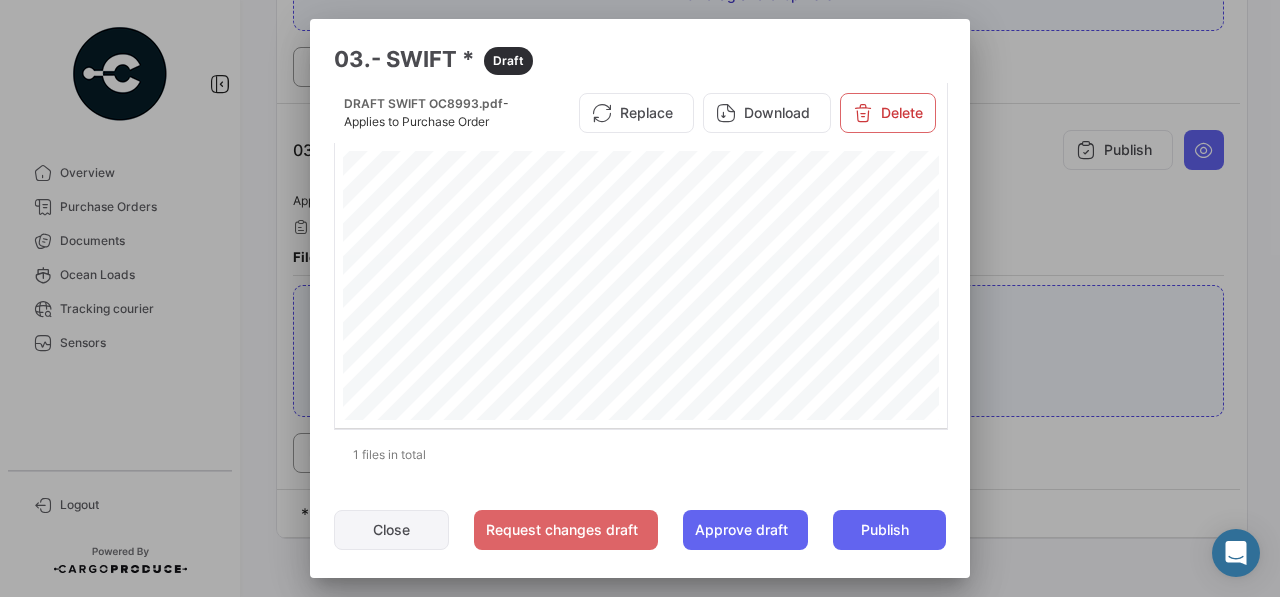 click on "Close" 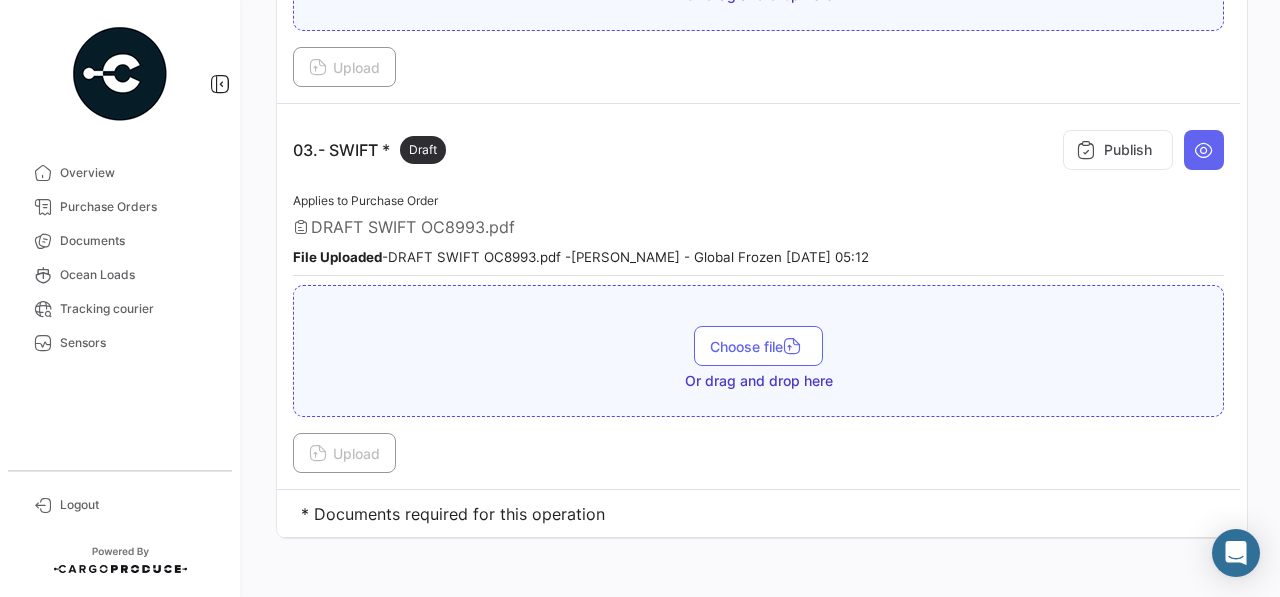 scroll, scrollTop: 1116, scrollLeft: 0, axis: vertical 